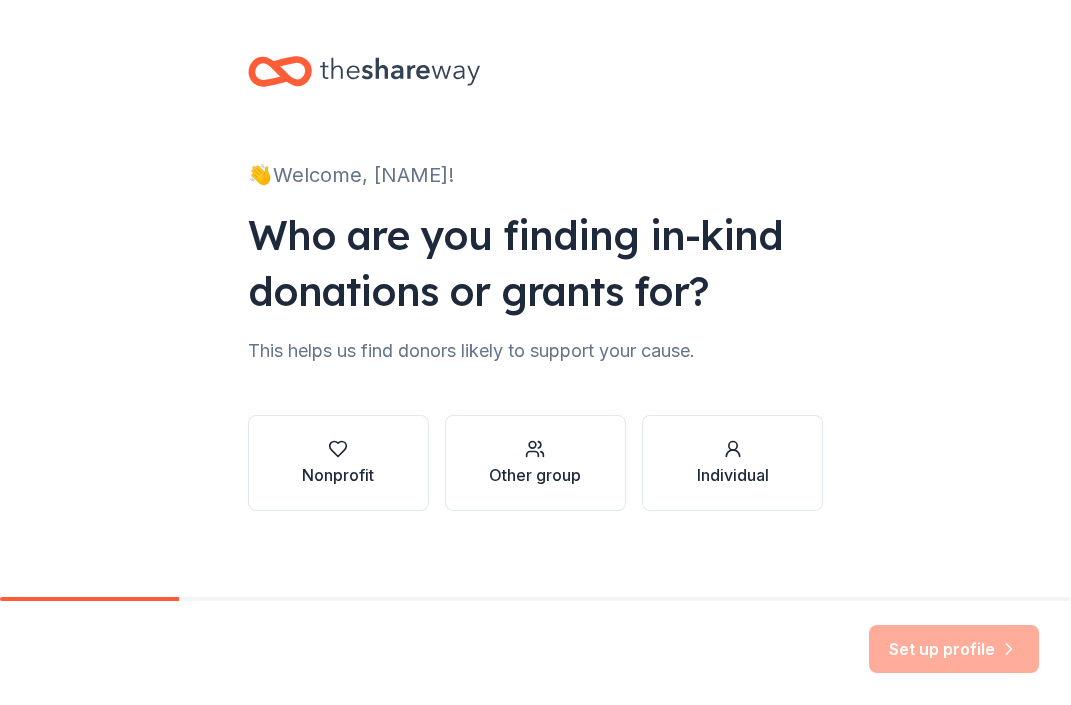 scroll, scrollTop: 0, scrollLeft: 0, axis: both 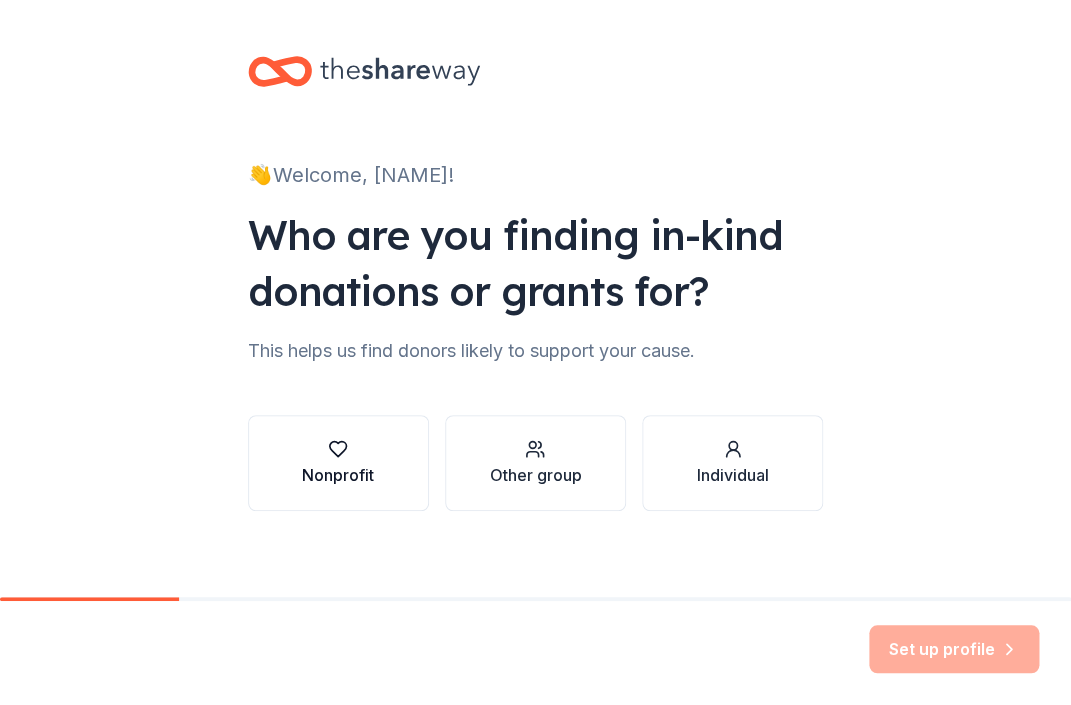 click 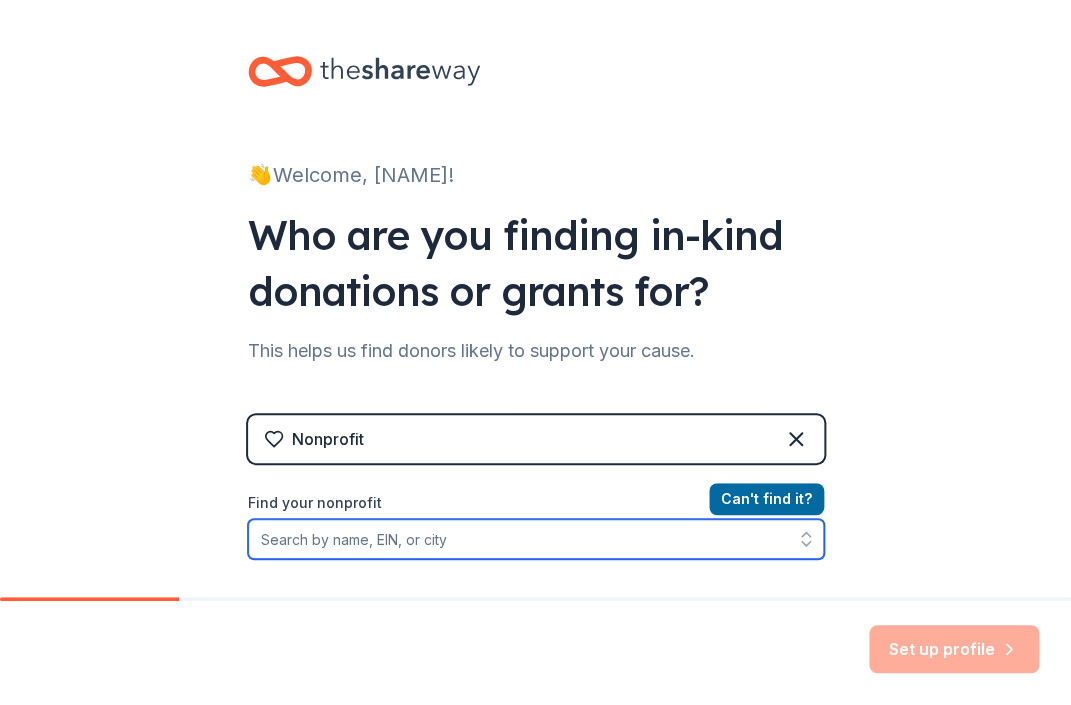click on "Find your nonprofit" at bounding box center [536, 539] 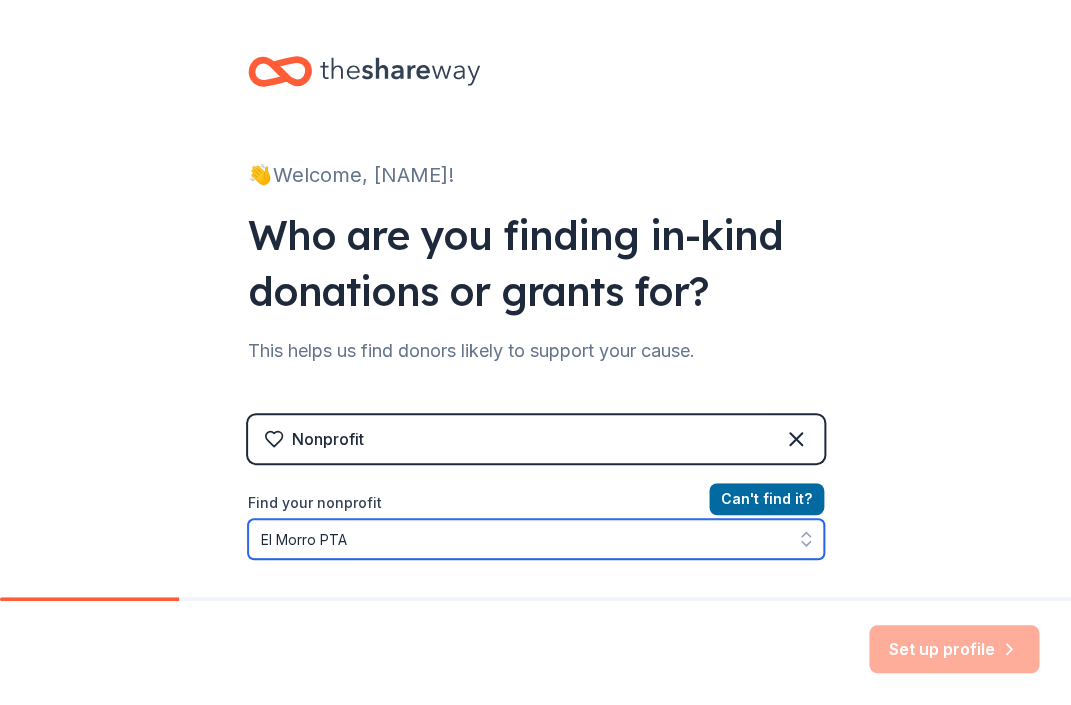 scroll, scrollTop: 63, scrollLeft: 0, axis: vertical 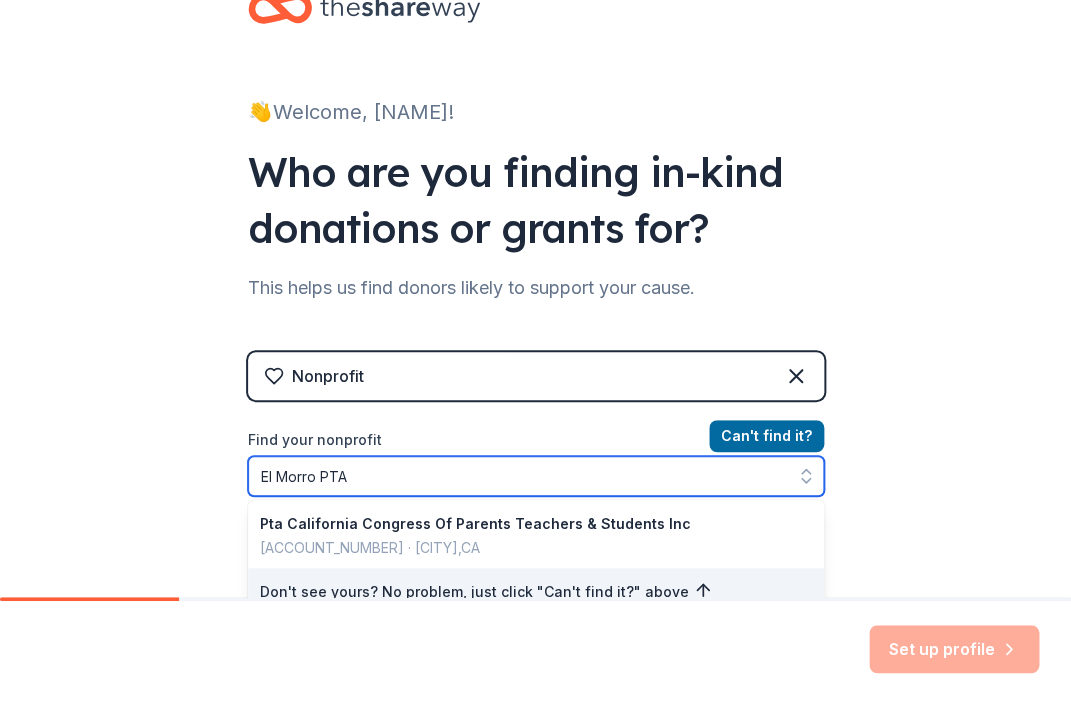 drag, startPoint x: 328, startPoint y: 478, endPoint x: 436, endPoint y: 478, distance: 108 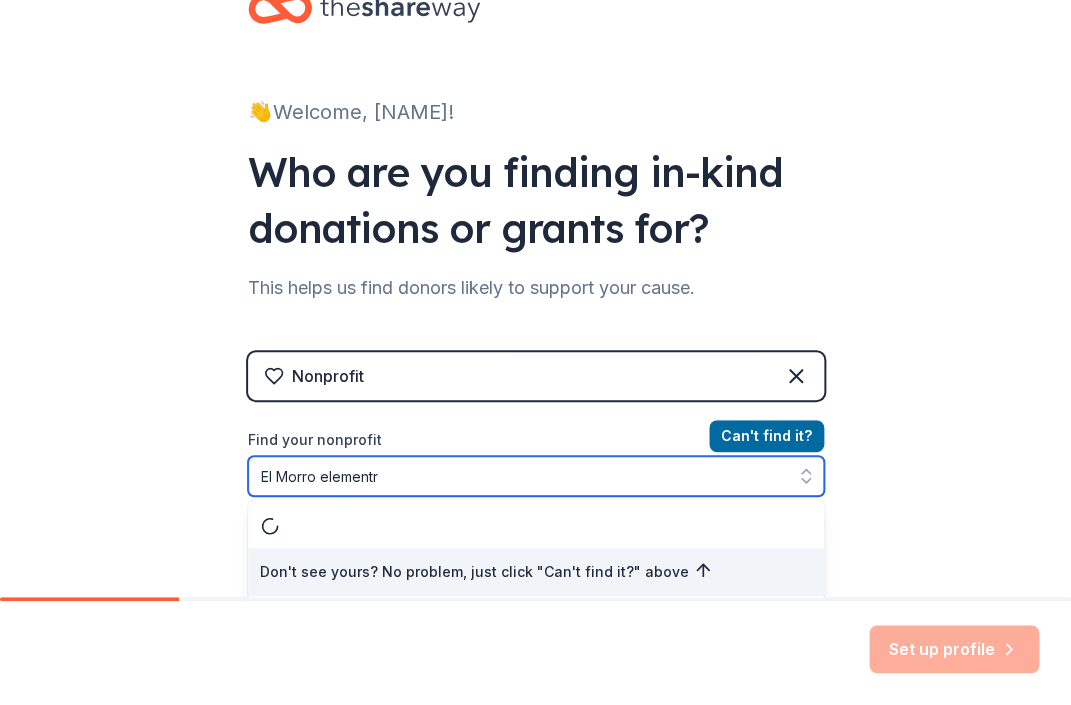 type on "El Morro elementry" 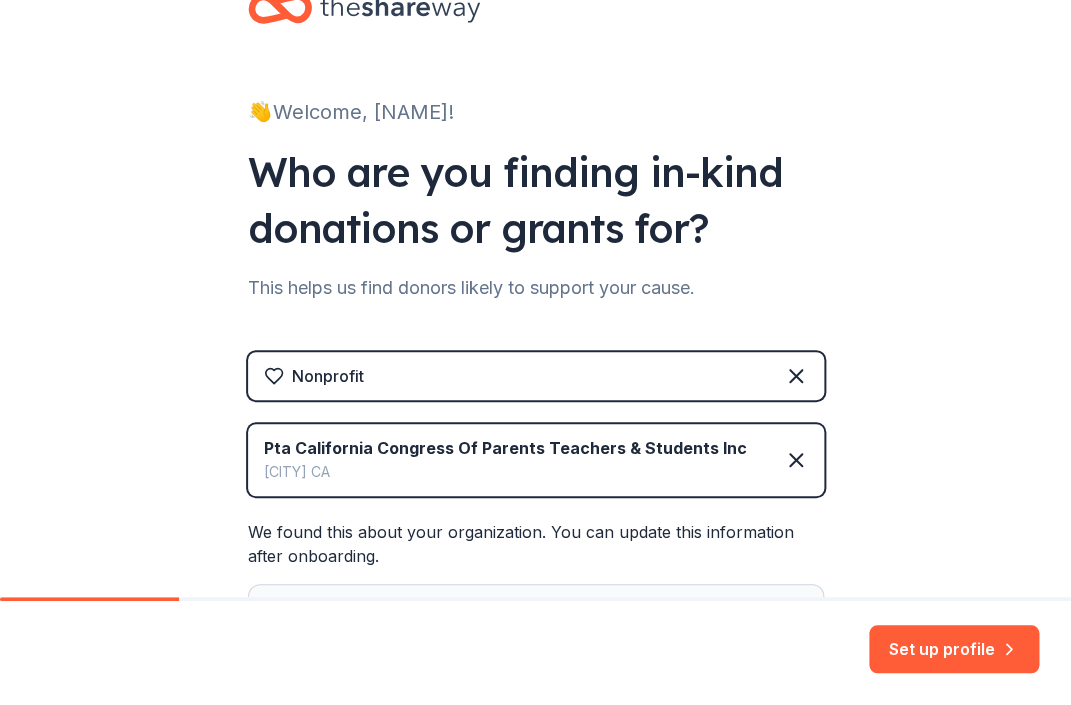 click on "👋 Welcome, [NAME]! Who are you finding in-kind donations or grants for? This helps us find donors likely to support your cause. Nonprofit Pta California Congress Of Parents Teachers & Students Inc [CITY] CA We found this about your organization. You can update this information after onboarding. Website elmorropta.org Mission Statement Pta California Congress Of Parents Teachers & Students Inc is a nonprofit organization. It is based in [CITY], [STATE]. It received its nonprofit status in 1963." at bounding box center (535, 434) 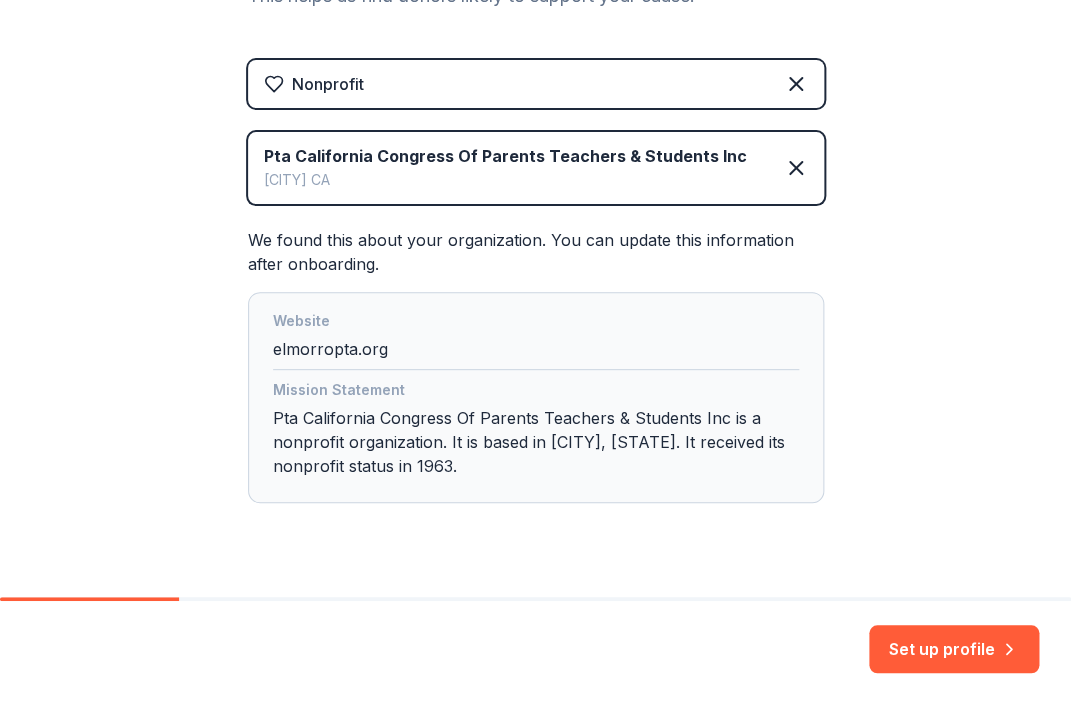 scroll, scrollTop: 398, scrollLeft: 0, axis: vertical 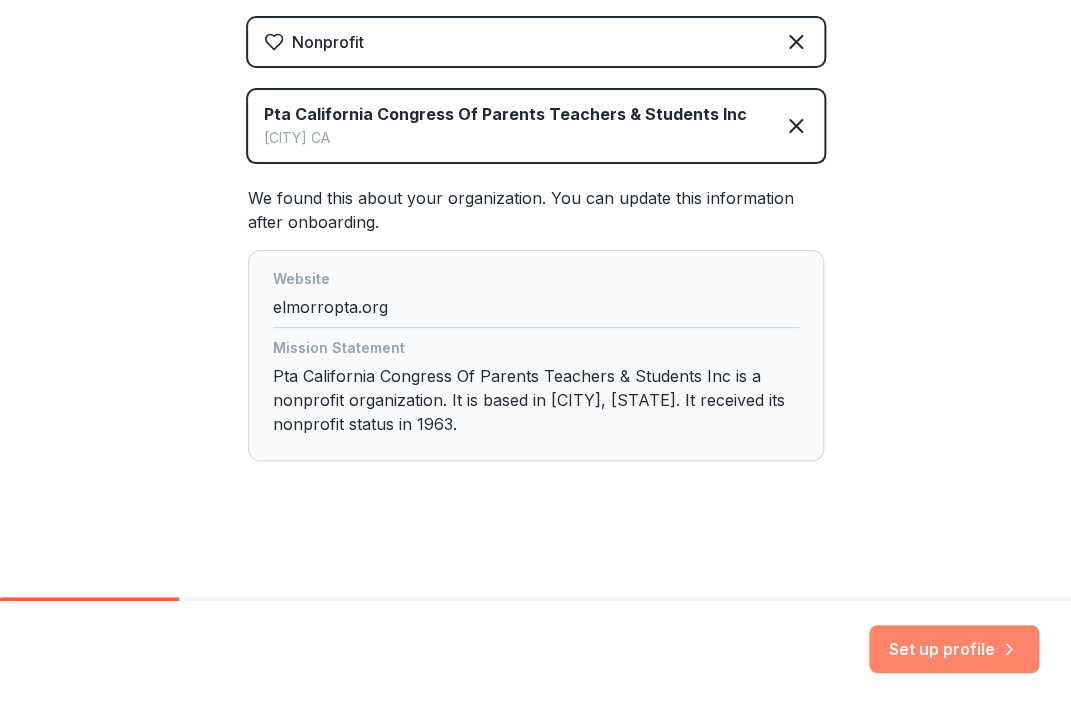 click on "Set up profile" at bounding box center [954, 649] 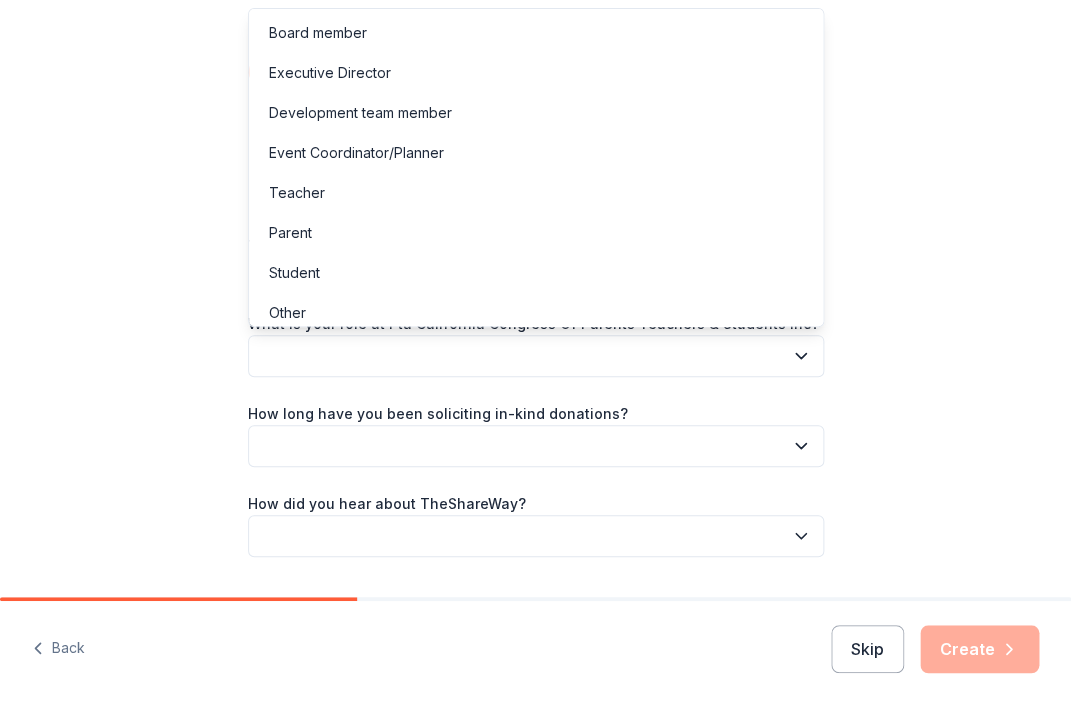 click at bounding box center (536, 356) 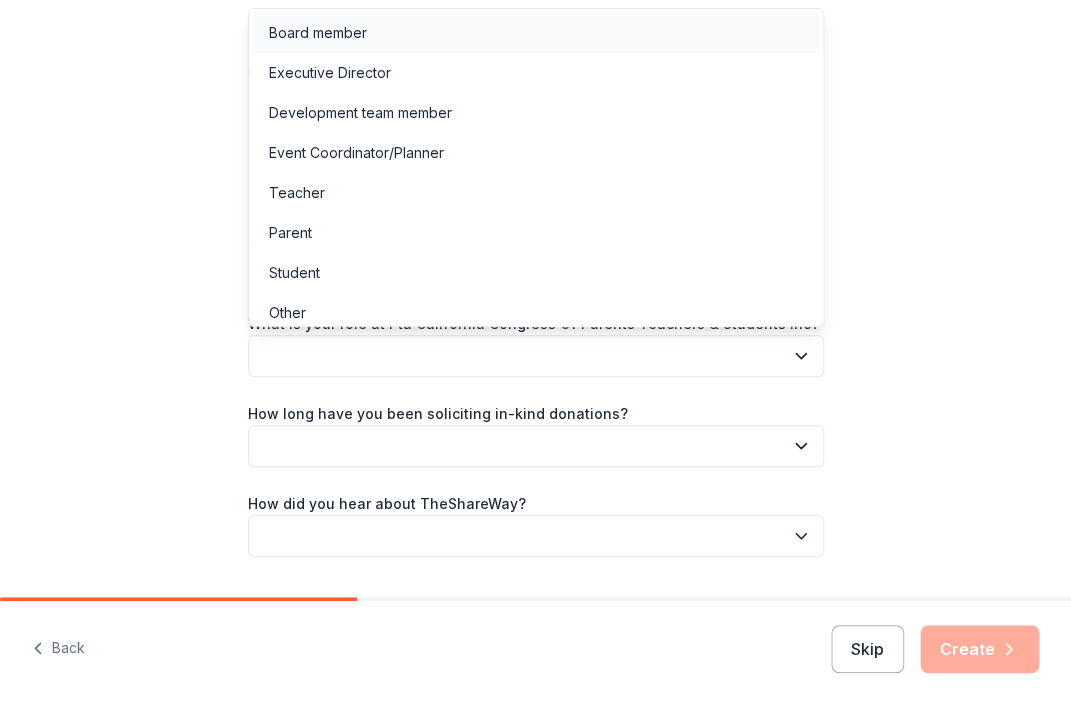 click on "Board member" at bounding box center (318, 33) 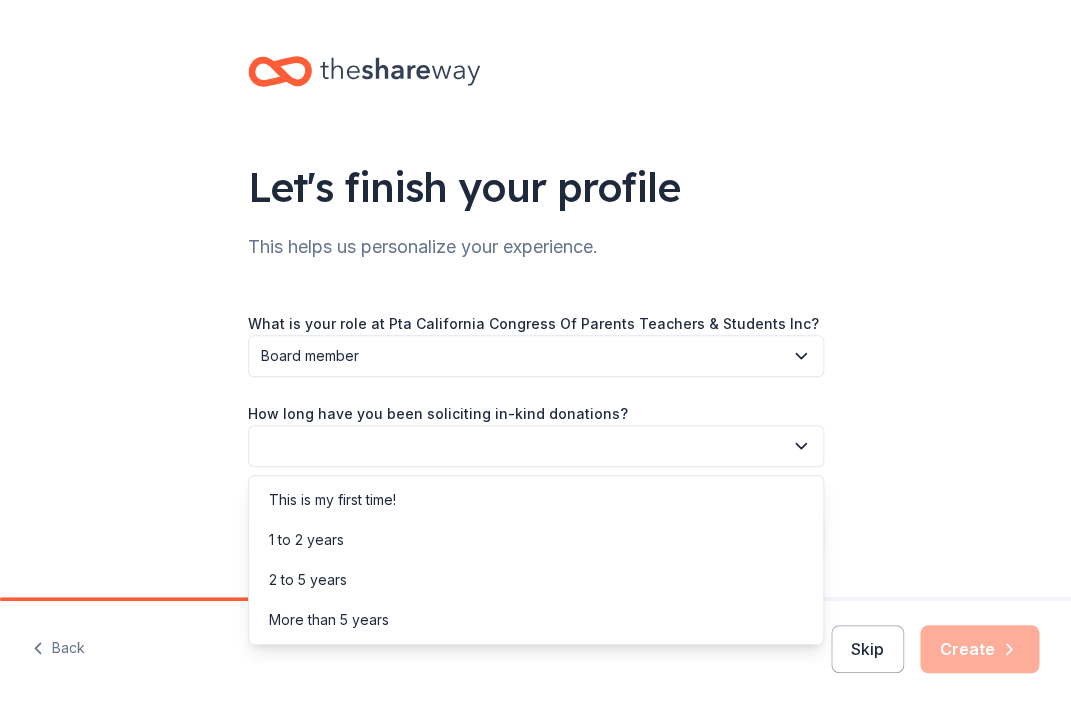 click at bounding box center [536, 446] 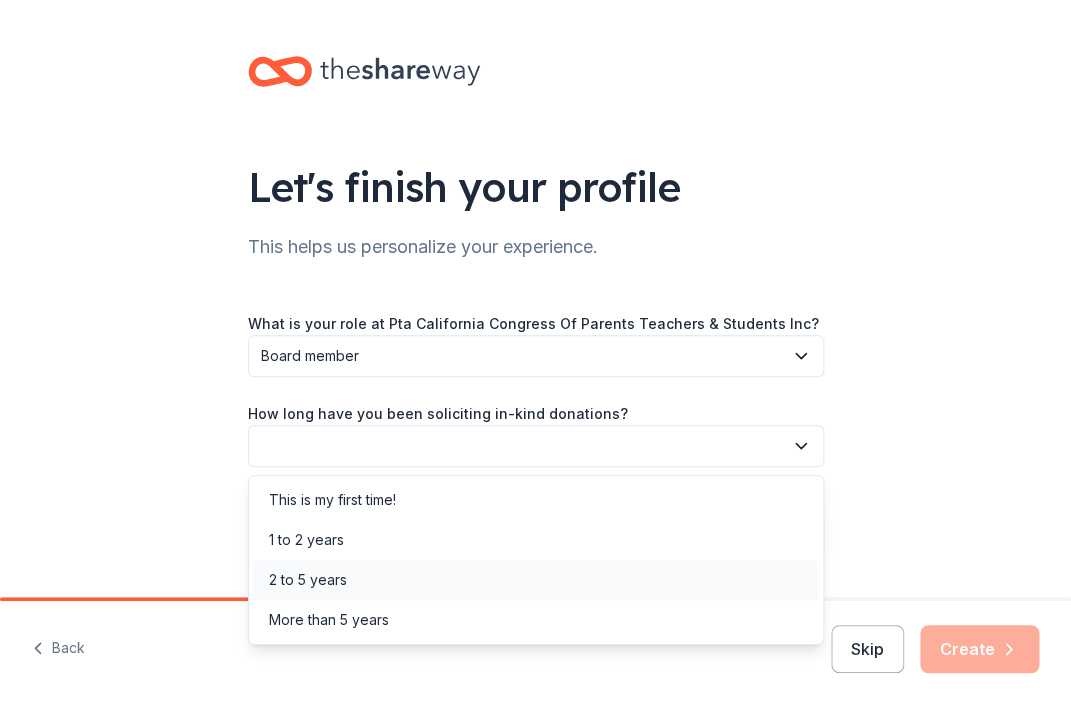 click on "2 to 5 years" at bounding box center [536, 580] 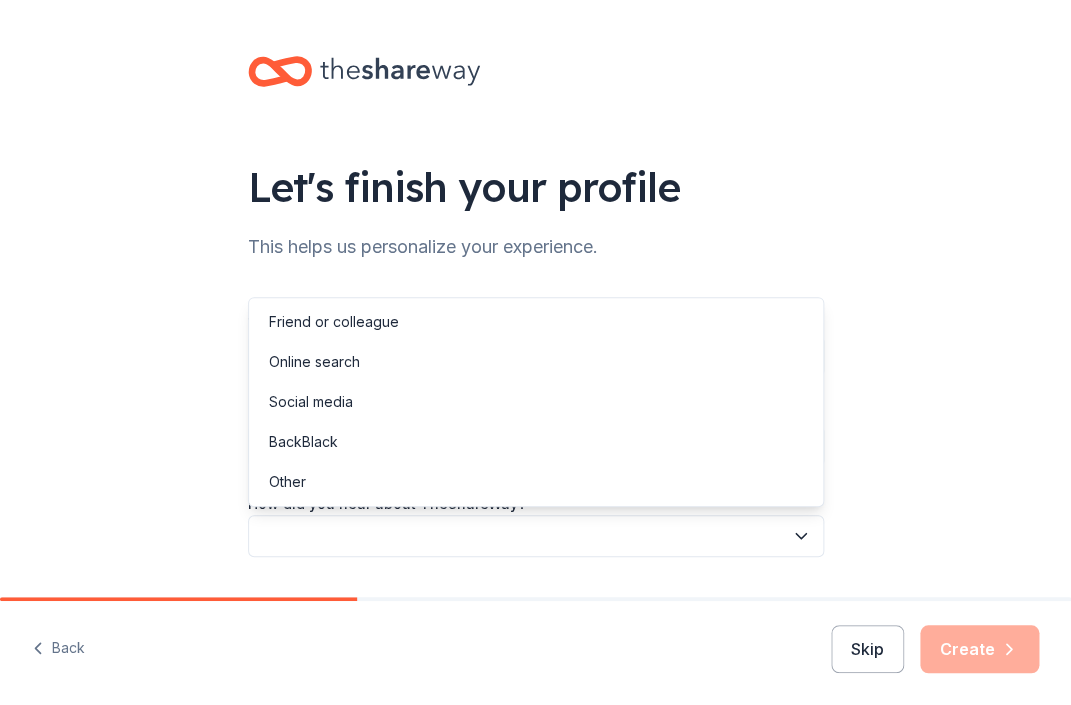 click at bounding box center (536, 536) 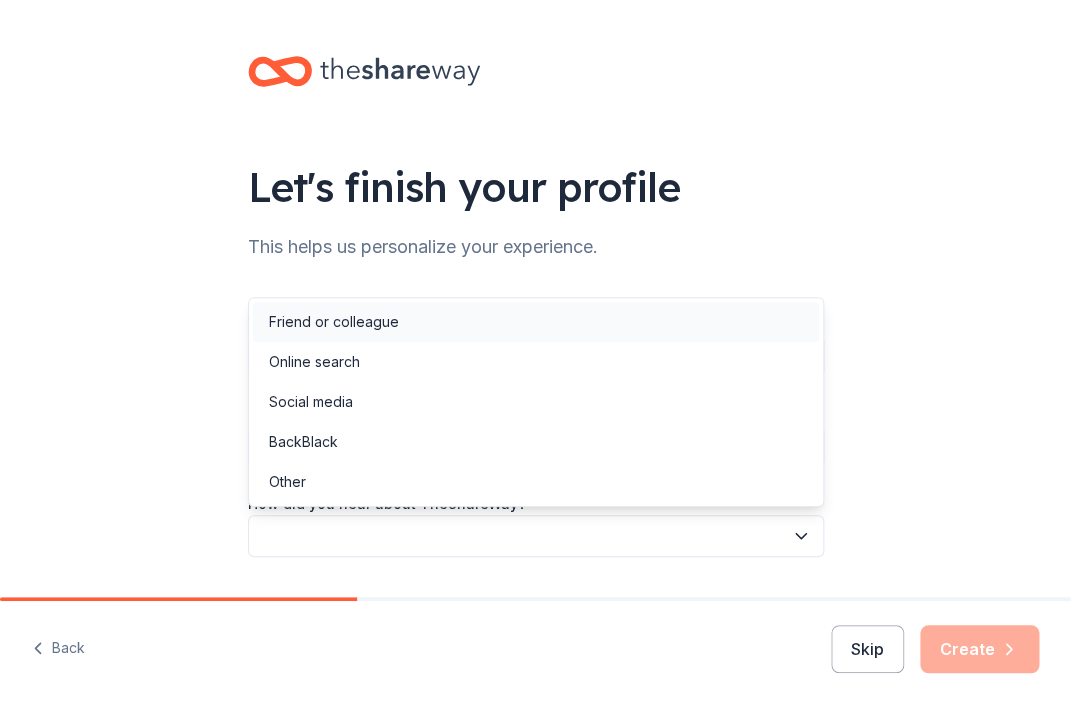 click on "Friend or colleague" at bounding box center (334, 322) 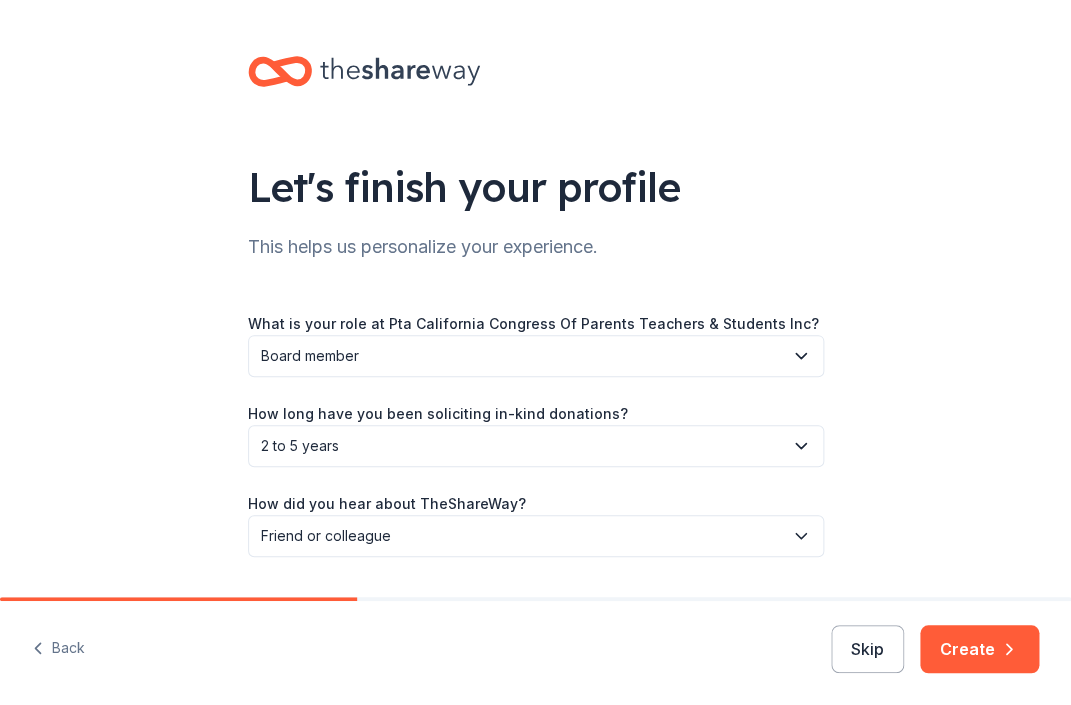 click on "Let's finish your profile This helps us personalize your experience. What is your role at Pta California Congress Of Parents Teachers & Students Inc? Board member How long have you been soliciting in-kind donations? 2 to 5 years How did you hear about TheShareWay? Friend or colleague" at bounding box center [535, 326] 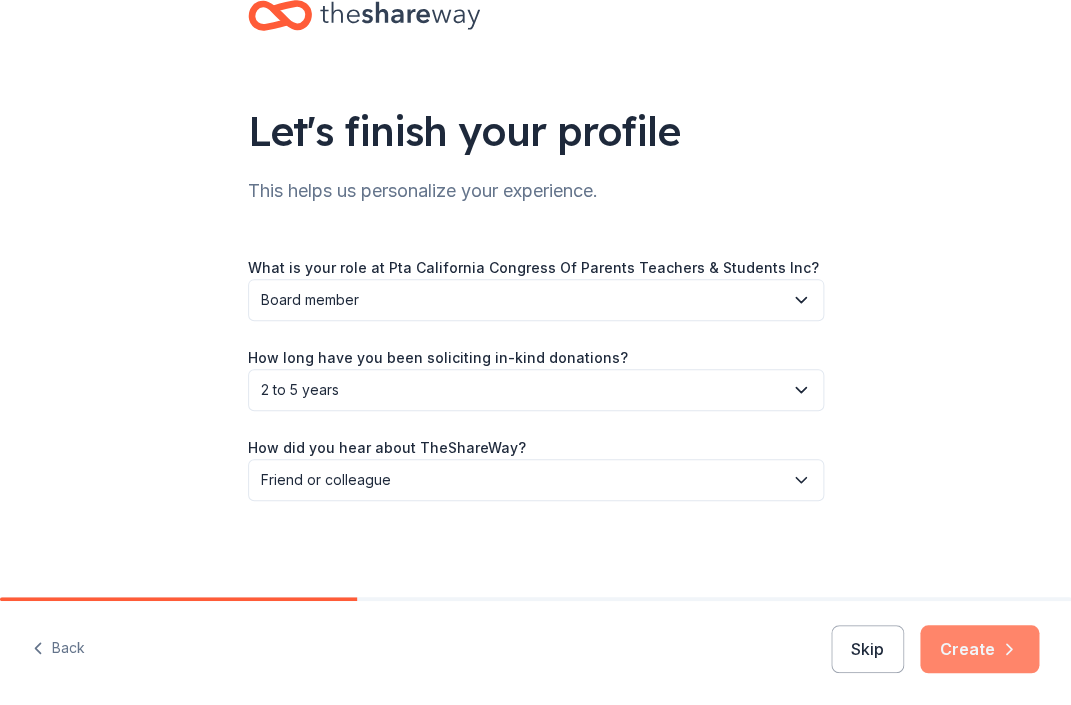 click on "Create" at bounding box center [979, 649] 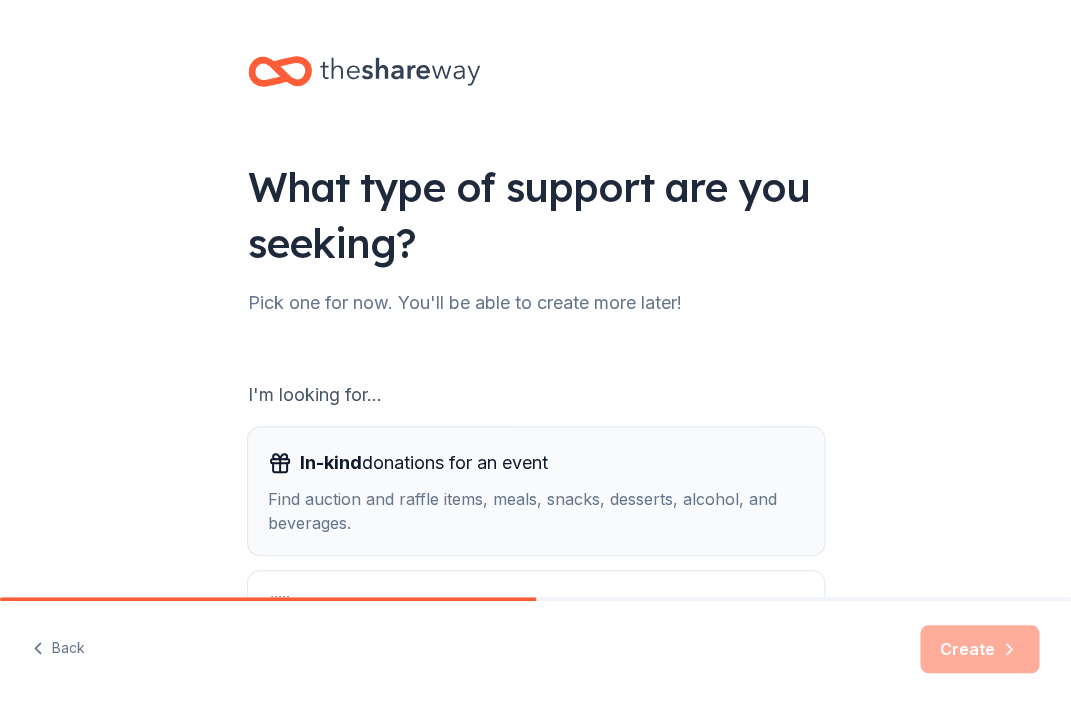 click on "In-kind  donations for an event" at bounding box center [536, 463] 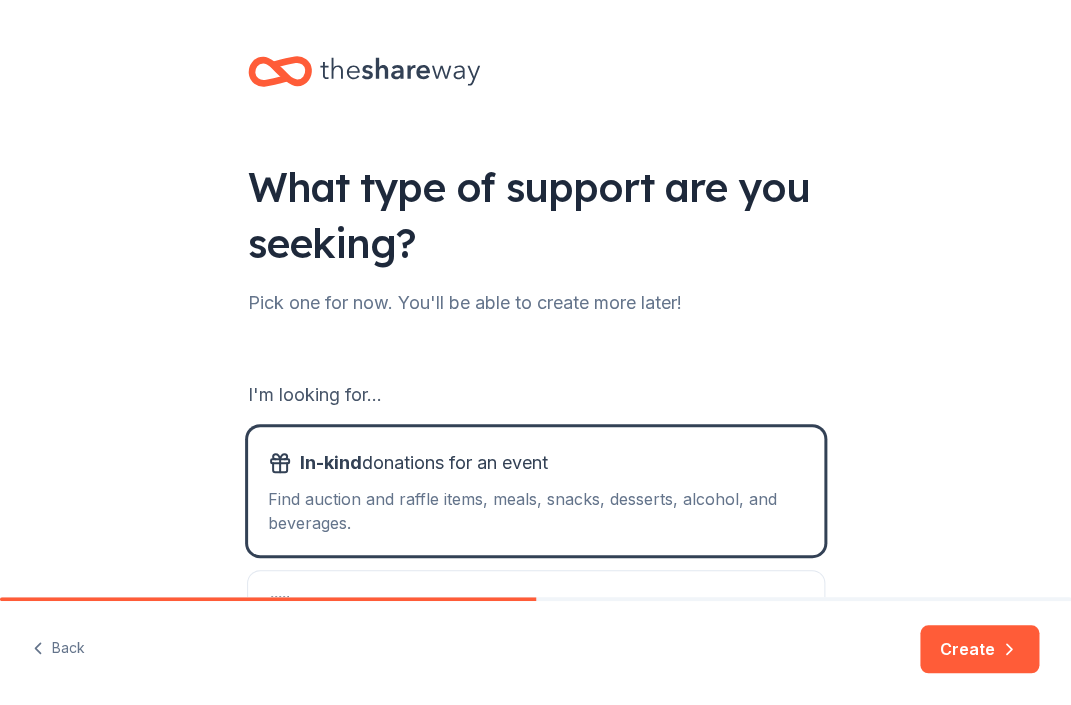 click on "What type of support are you seeking? Pick one for now. You'll be able to create more later! I'm looking for...   In-kind  donations for an event Find auction and raffle items, meals, snacks, desserts, alcohol, and beverages.   Grants  for my nonprofits Find grants for projects & programming, general operations, capital, scholarship, research, and more." at bounding box center (535, 403) 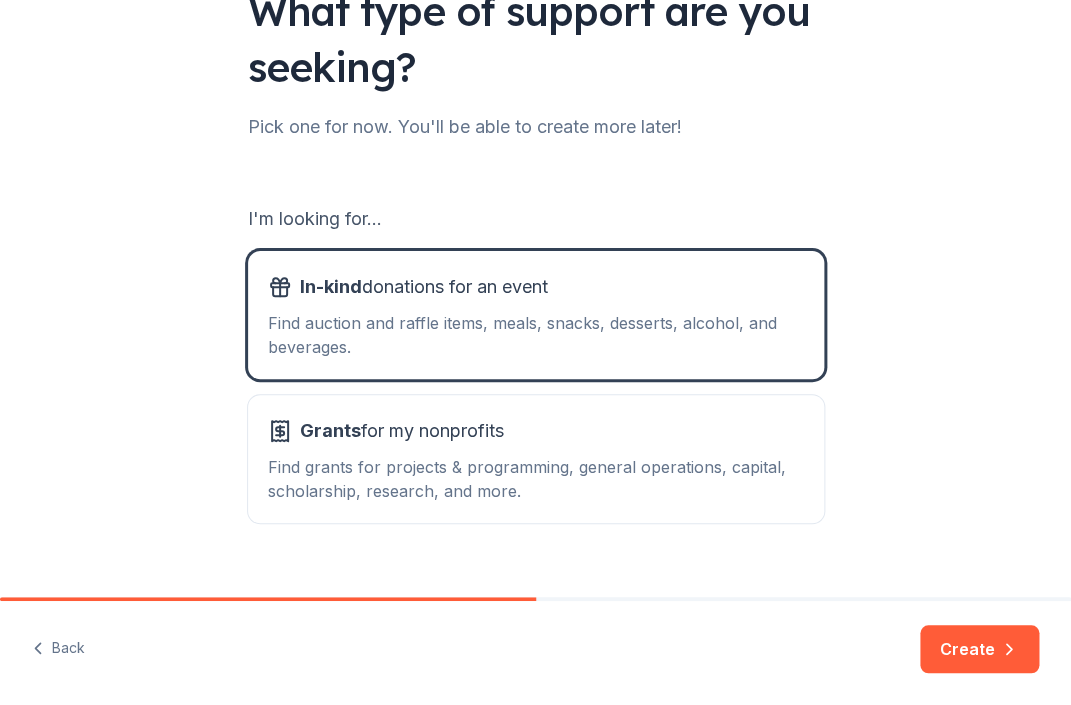 scroll, scrollTop: 211, scrollLeft: 0, axis: vertical 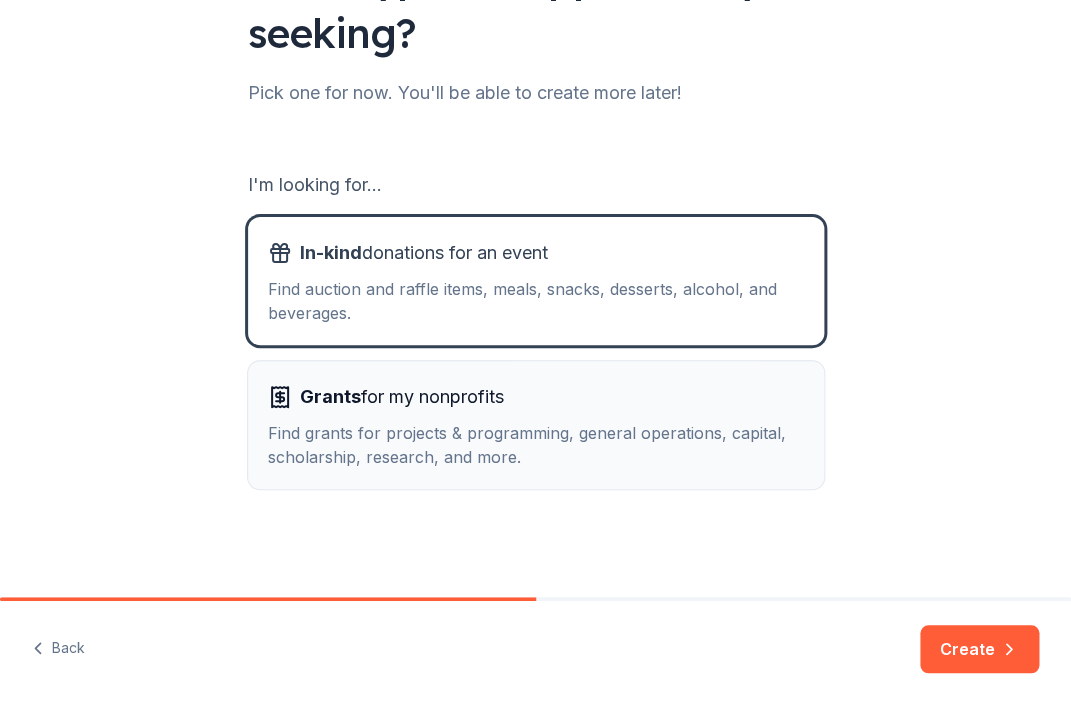 click on "Grants  for my nonprofits Find grants for projects & programming, general operations, capital, scholarship, research, and more." at bounding box center (536, 425) 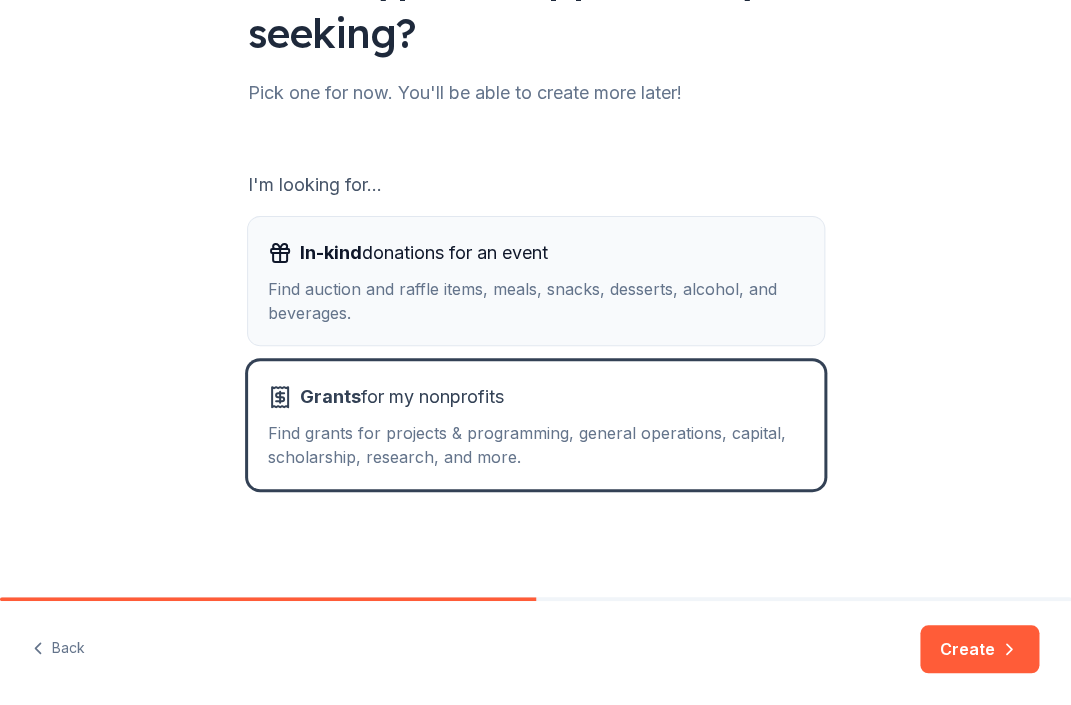 click on "In-kind  donations for an event" at bounding box center [424, 253] 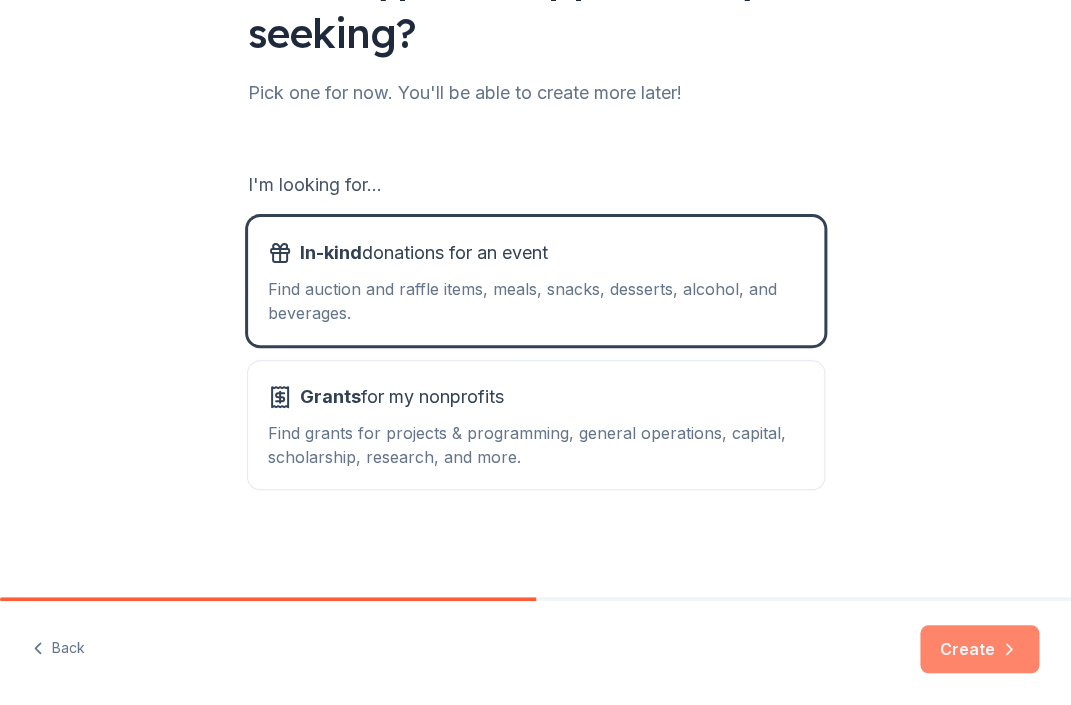 click on "Create" at bounding box center (979, 649) 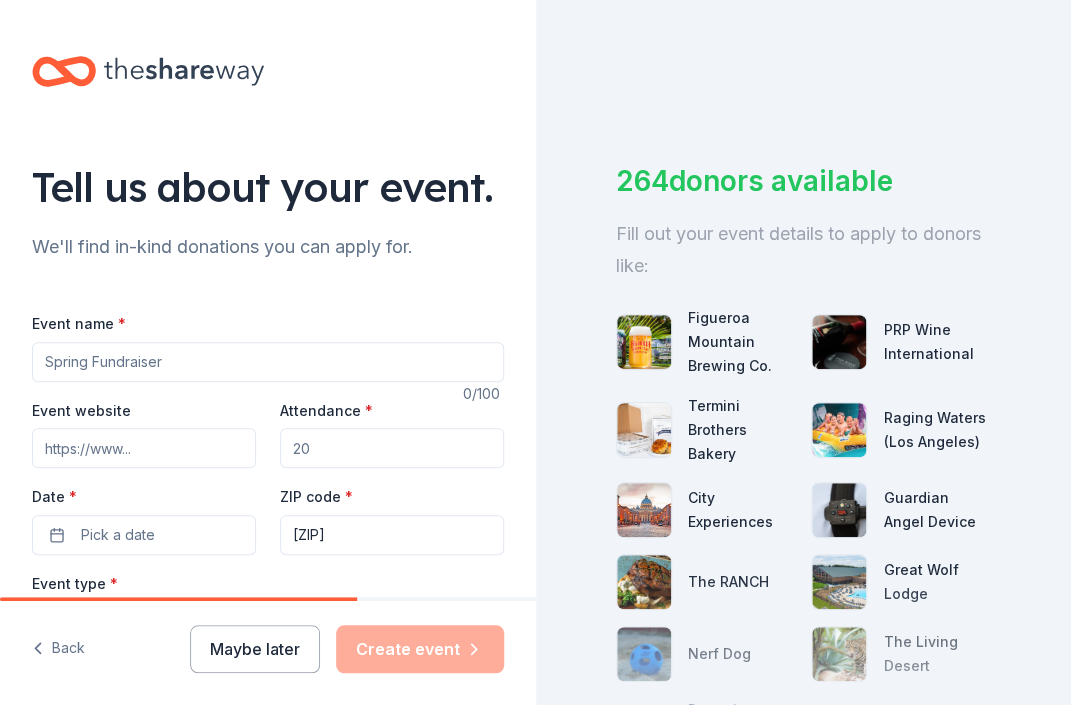click on "Event name *" at bounding box center [268, 362] 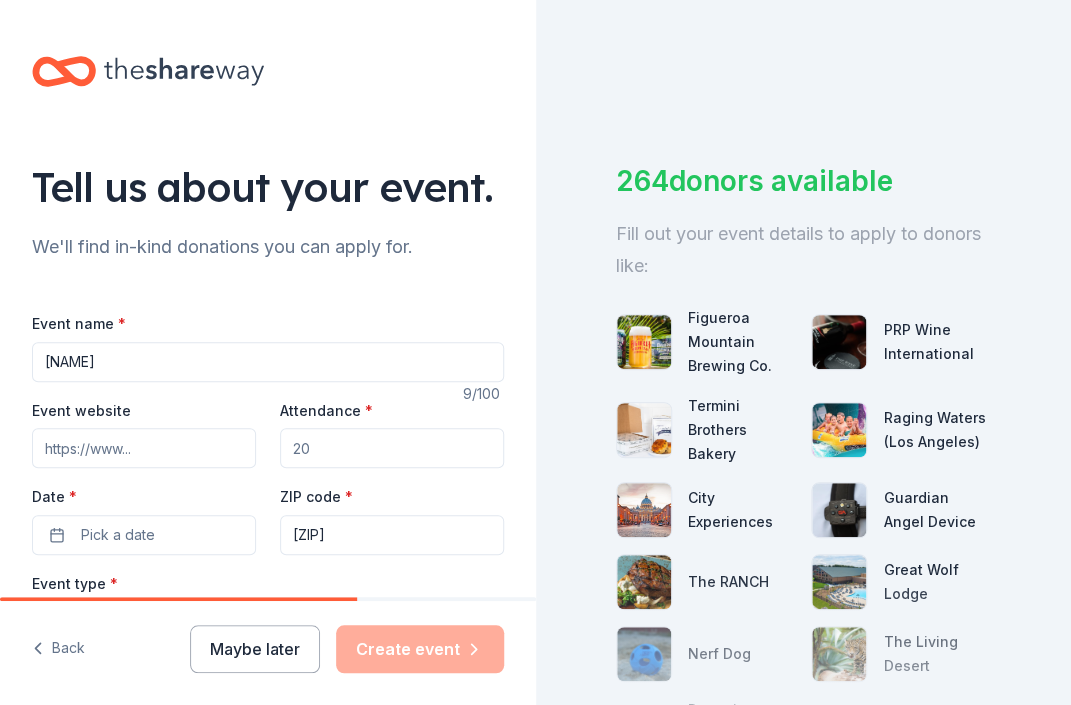 type on "[NAME]" 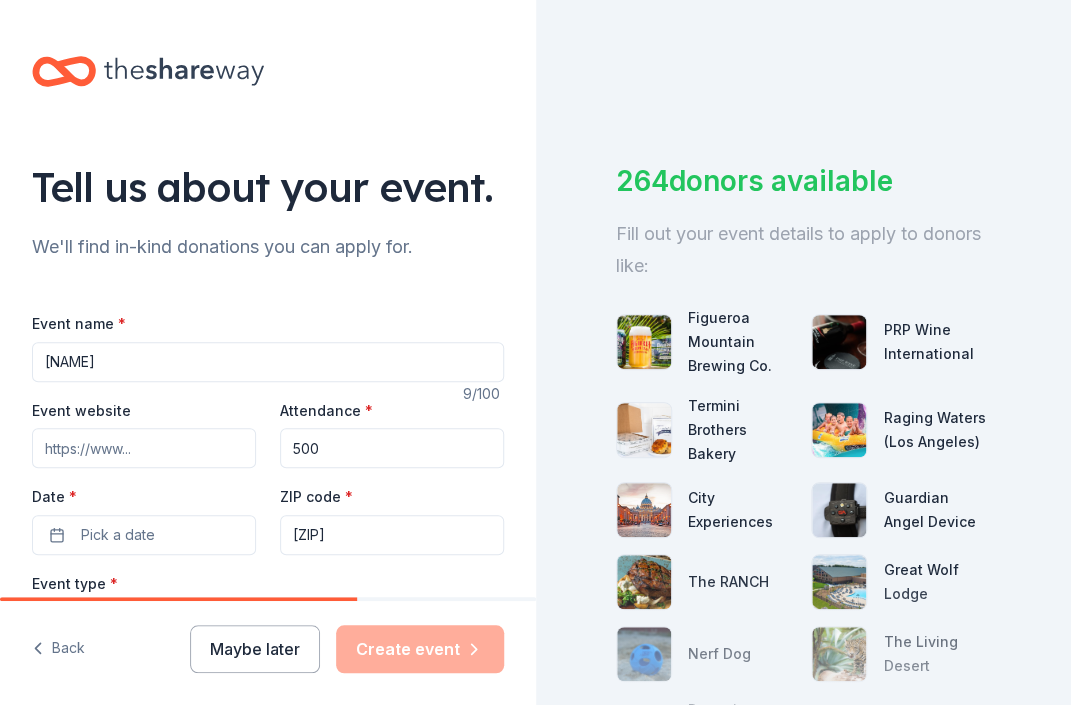 type on "500" 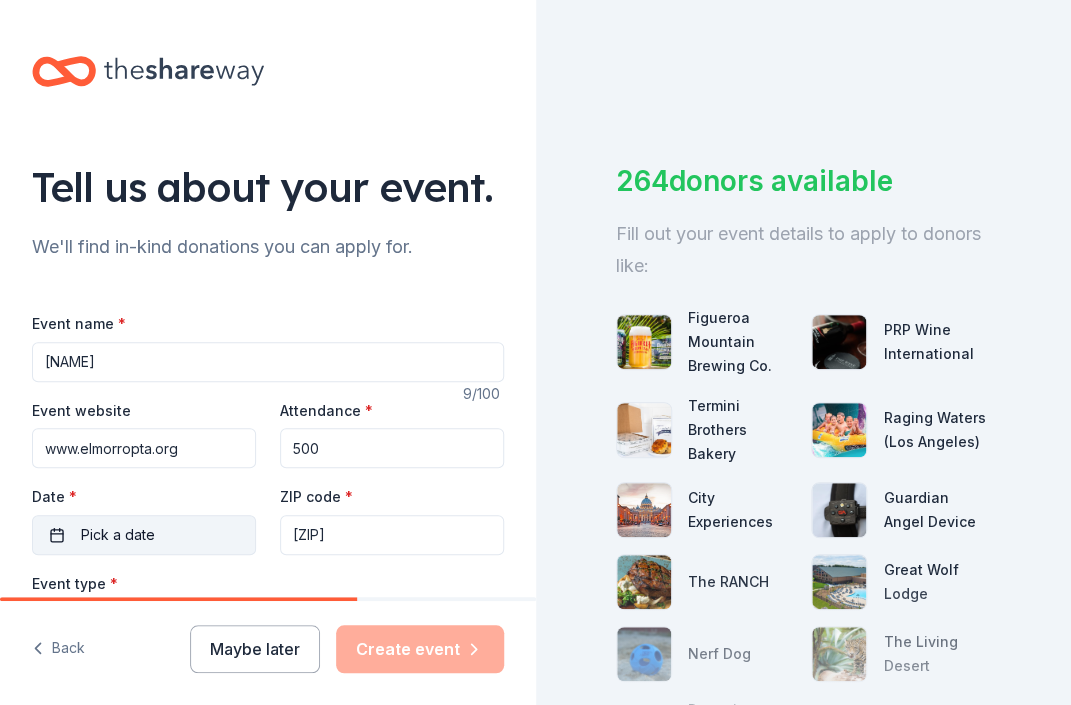 type on "www.elmorropta.org" 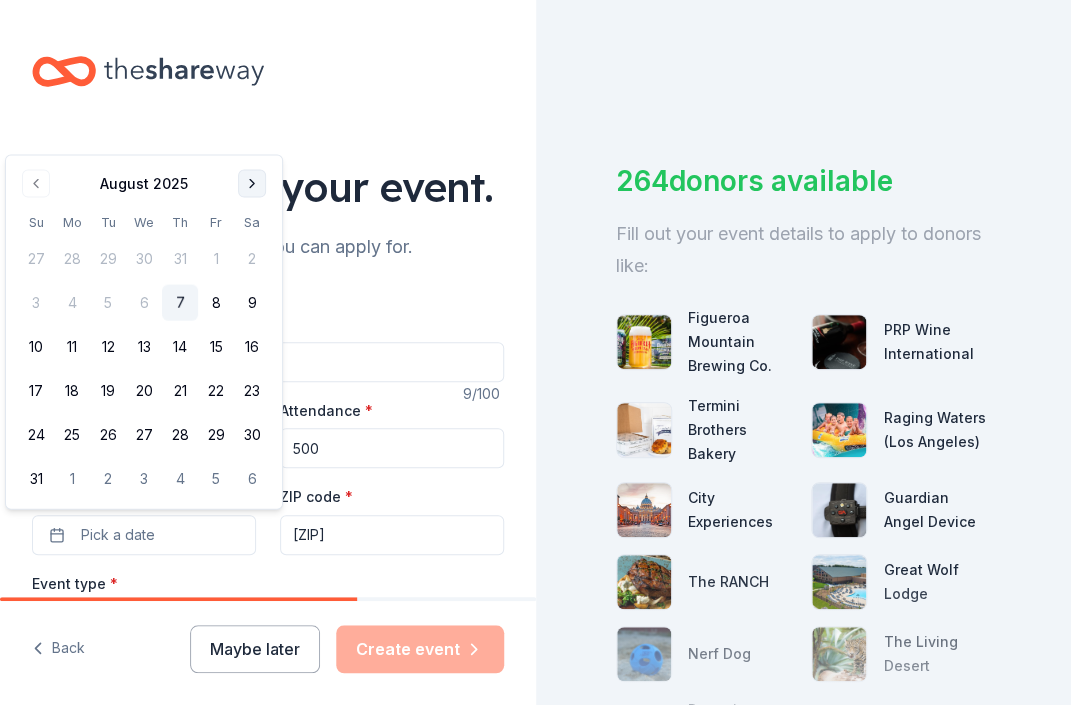 click at bounding box center (252, 184) 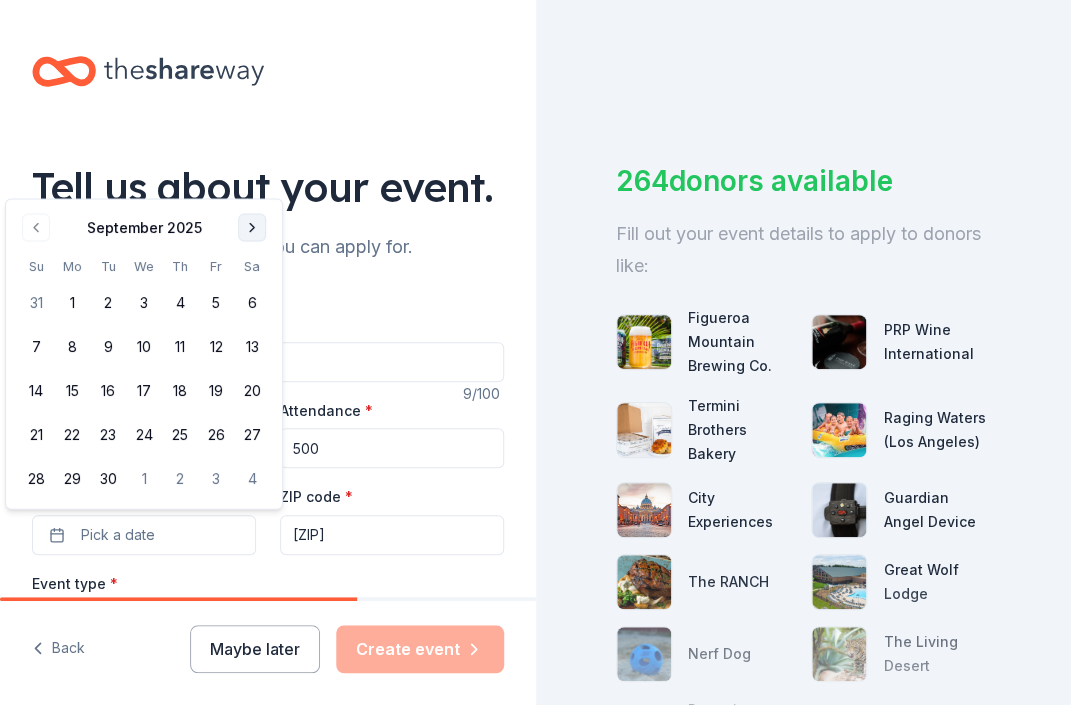 click at bounding box center [252, 228] 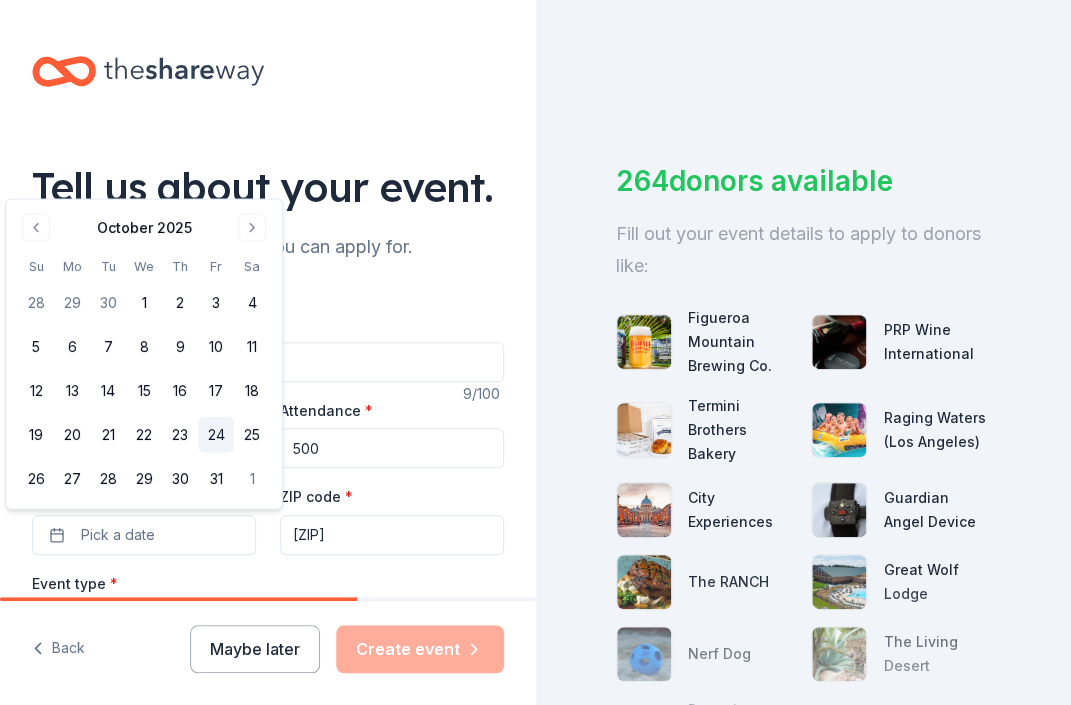 click on "24" at bounding box center [216, 435] 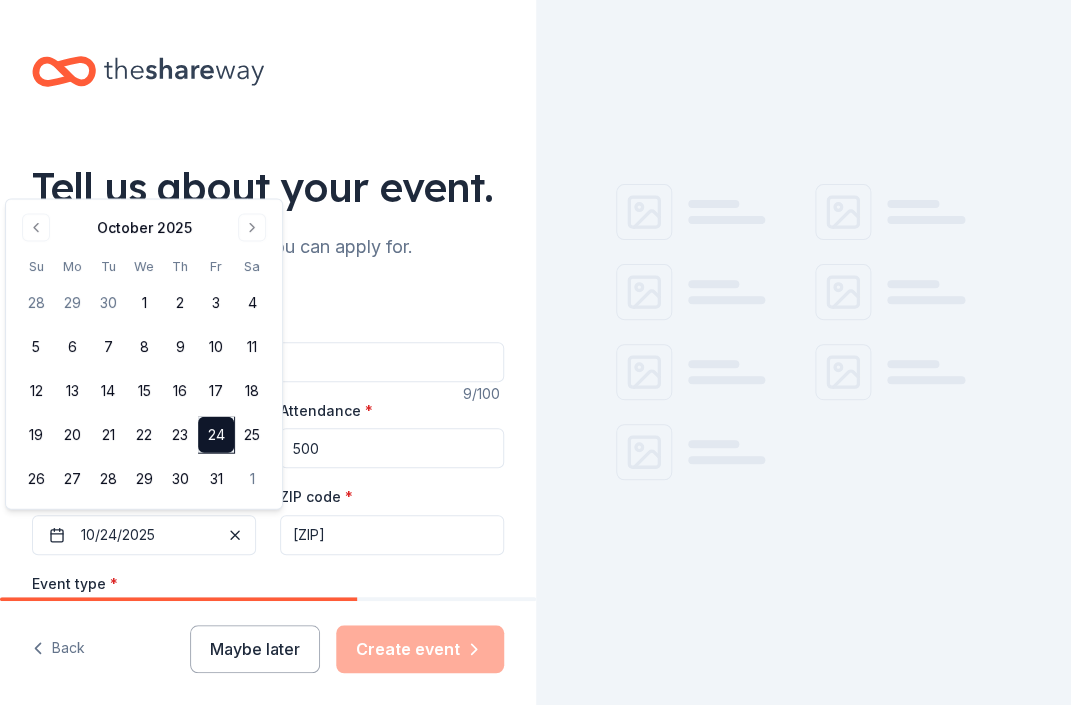 click on "Event type * Select" at bounding box center (268, 607) 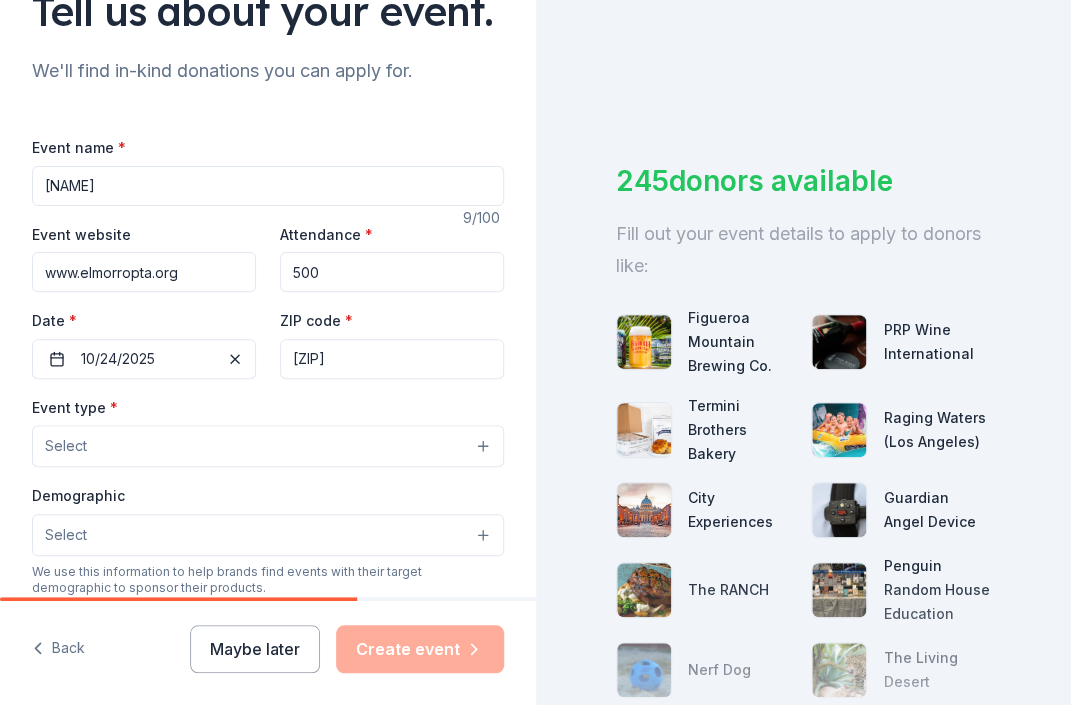 scroll, scrollTop: 234, scrollLeft: 0, axis: vertical 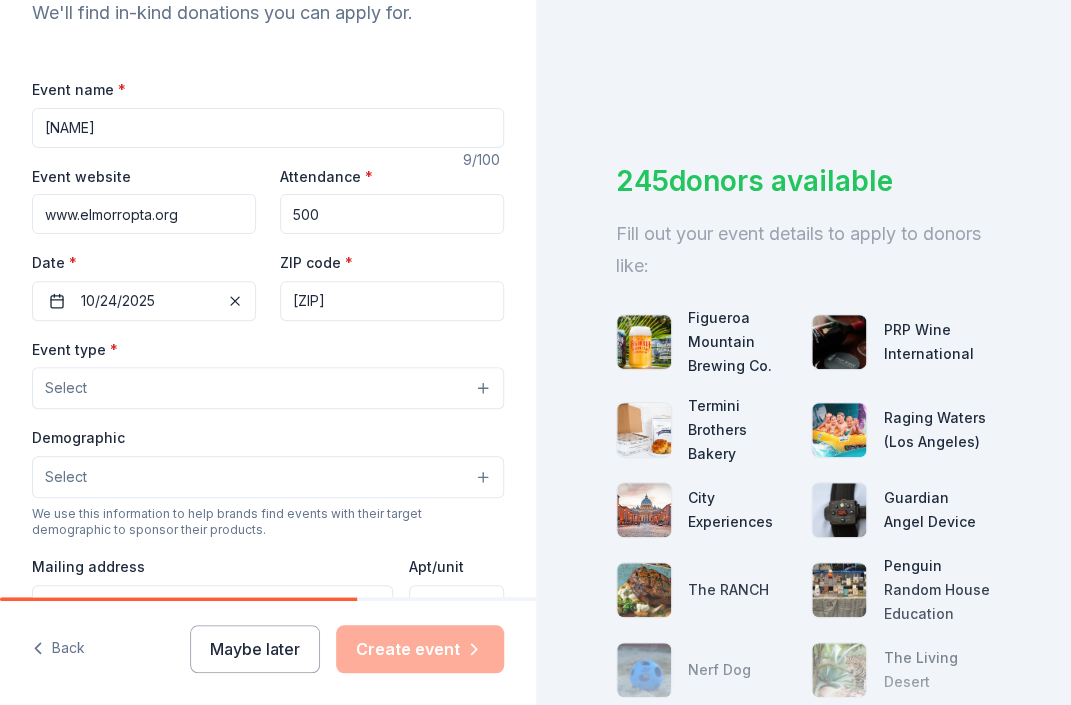 click on "Select" at bounding box center [268, 388] 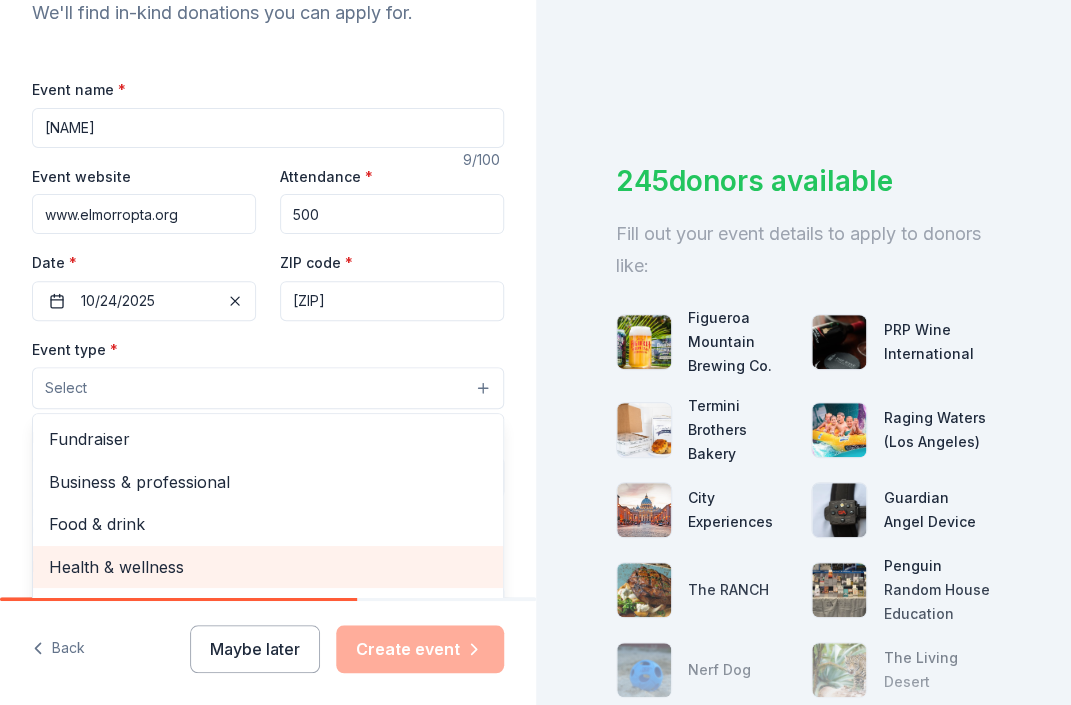 scroll, scrollTop: 267, scrollLeft: 0, axis: vertical 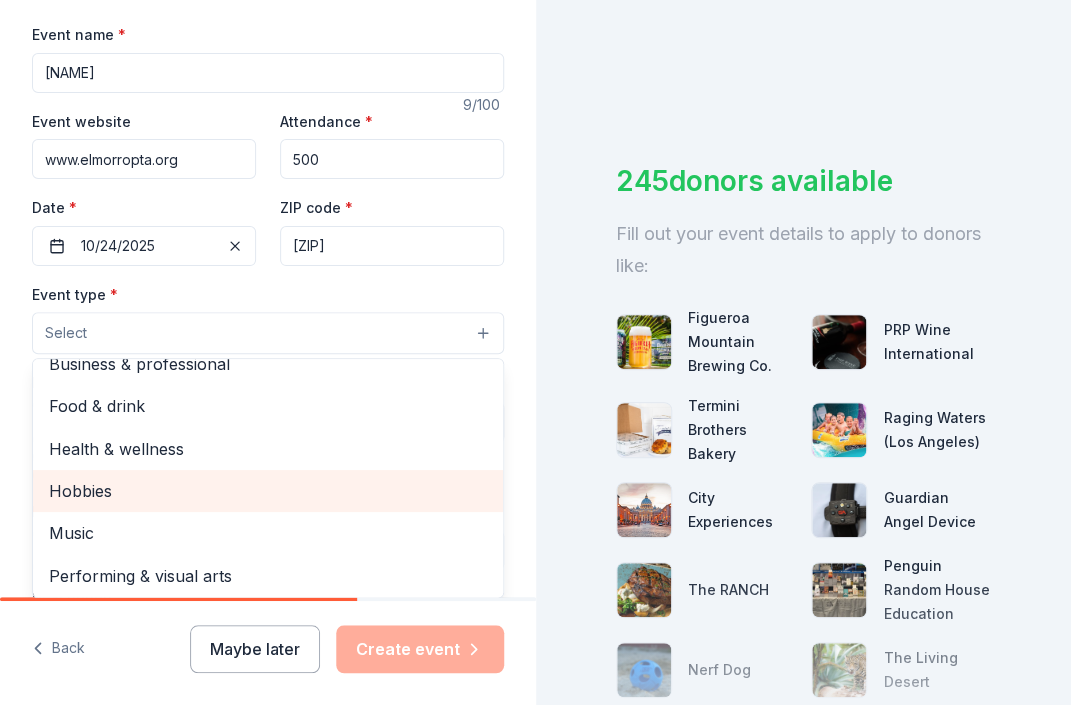 click on "Hobbies" at bounding box center (268, 491) 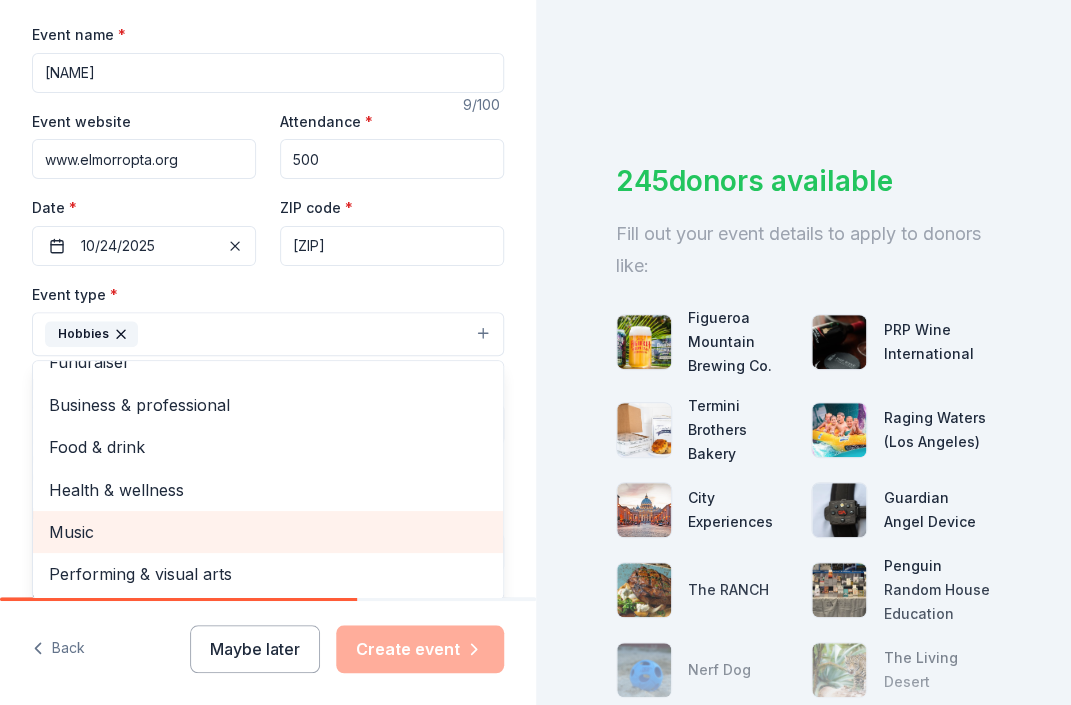 scroll, scrollTop: 25, scrollLeft: 0, axis: vertical 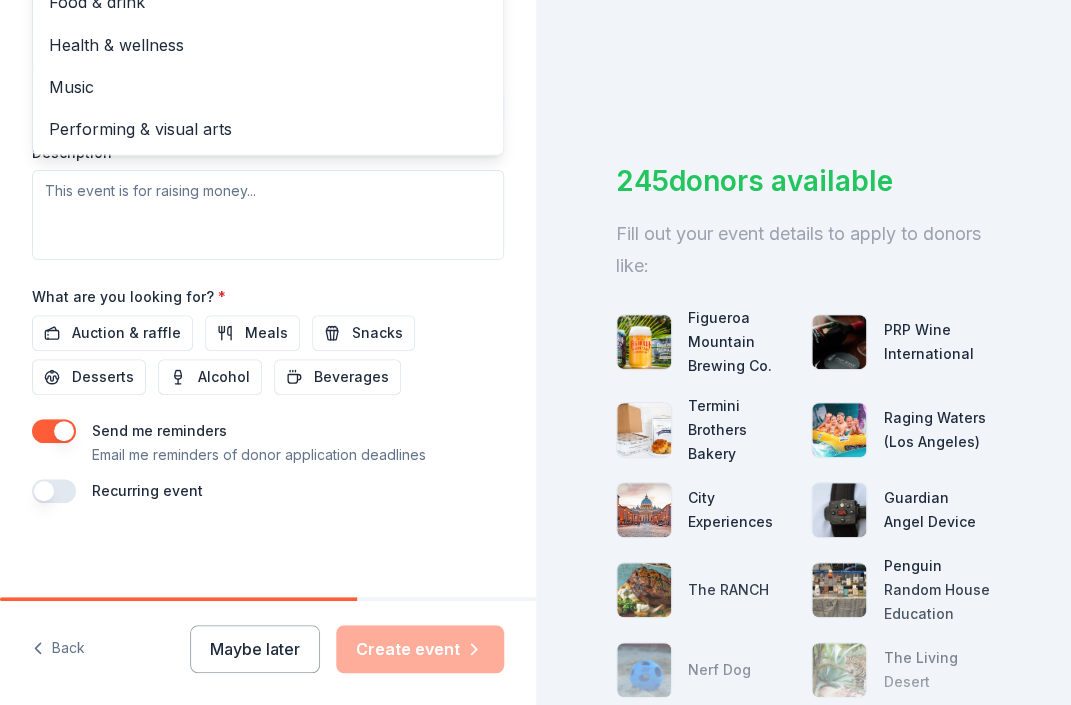 click on "Event type * Hobbies Fundraiser Business & professional Food & drink Health & wellness Music Performing & visual arts Demographic Select We use this information to help brands find events with their target demographic to sponsor their products. Mailing address Apt/unit Description" at bounding box center (268, 48) 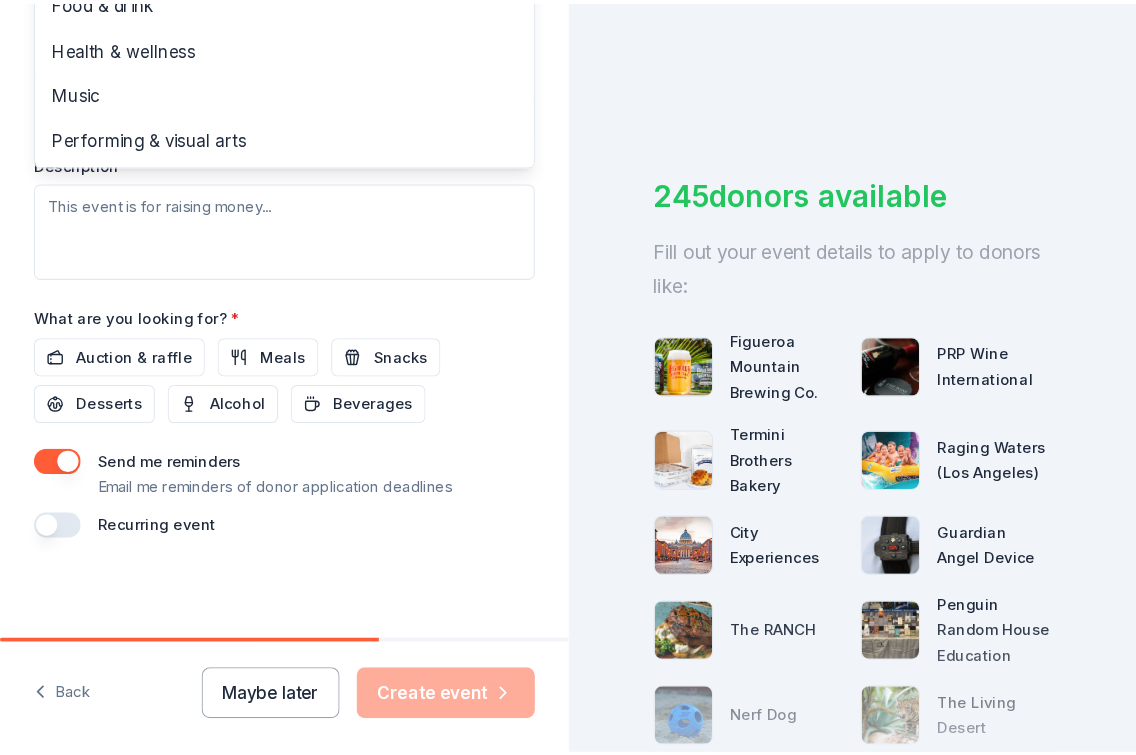 scroll, scrollTop: 324, scrollLeft: 0, axis: vertical 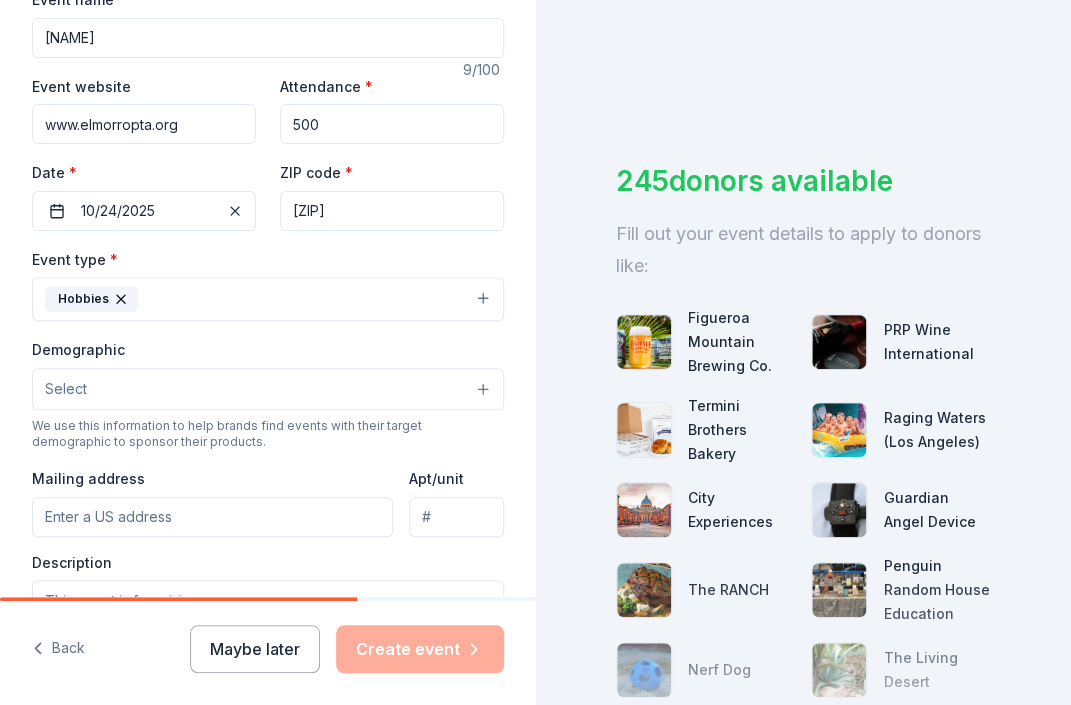 click on "Select" at bounding box center (268, 389) 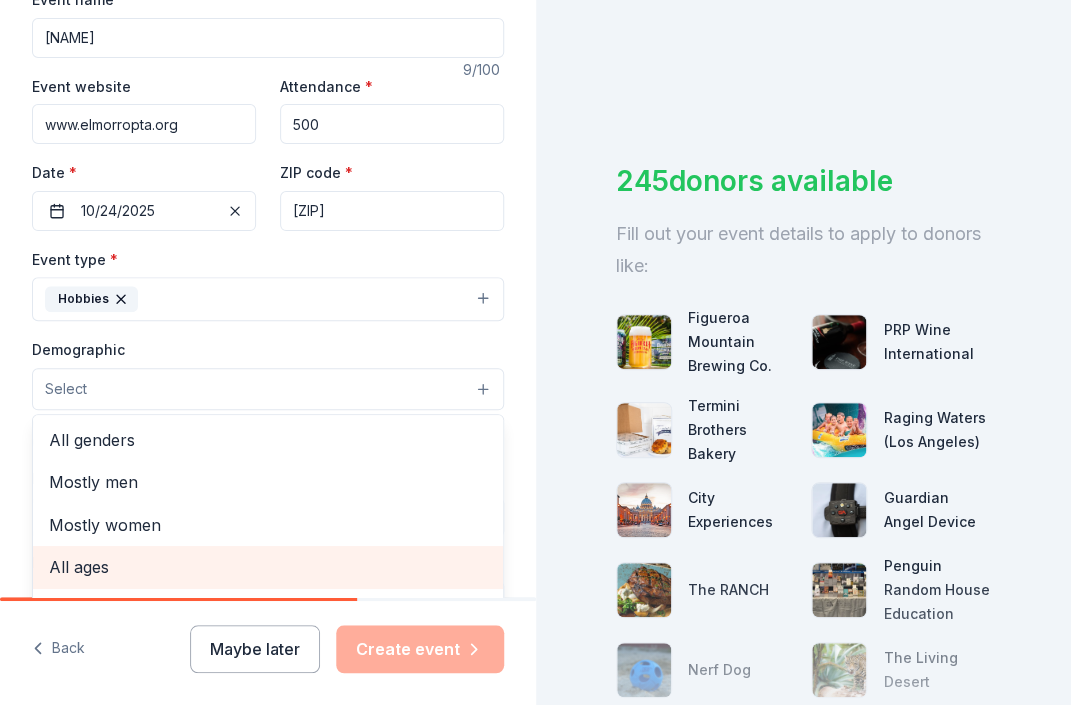 click on "All ages" at bounding box center (268, 567) 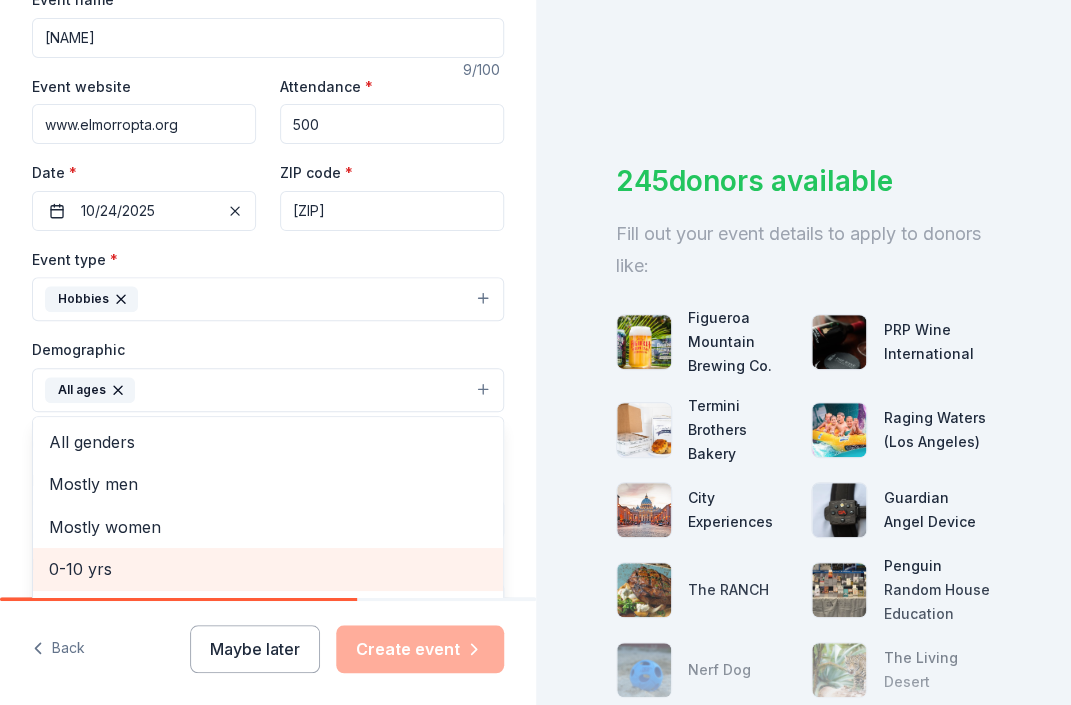 click on "0-10 yrs" at bounding box center (268, 569) 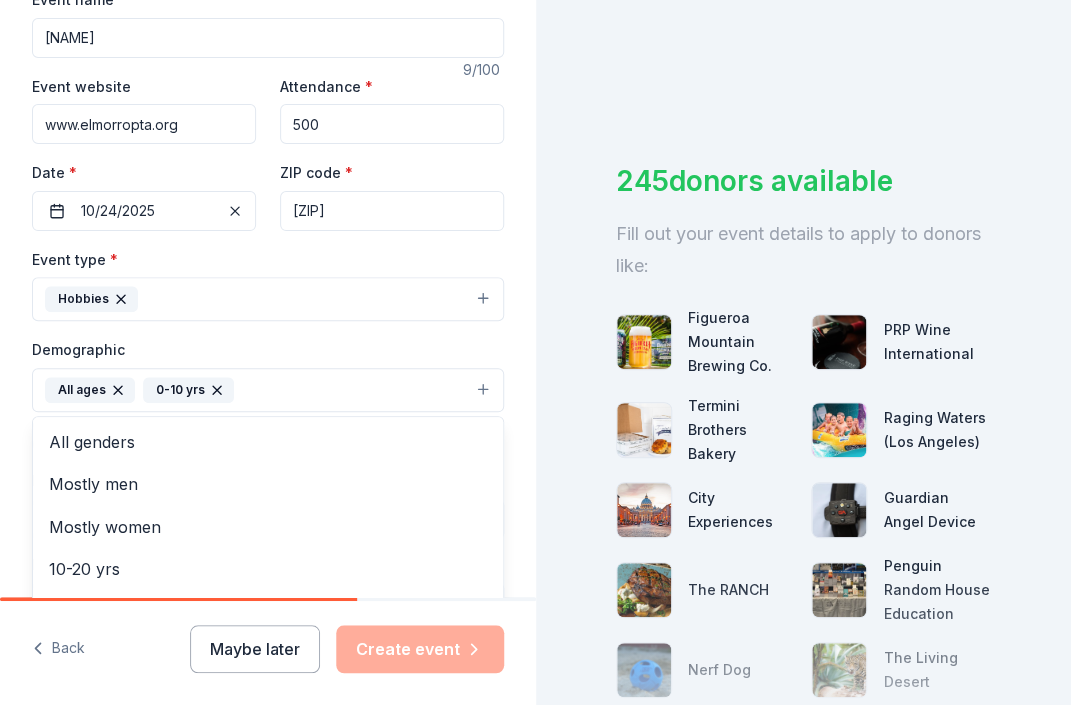 click on "Event name * Boo Blast 9 /100 Event website www.elmorropta.org Attendance * 500 Date * 10/24/2025 ZIP code * 92651 Event type * Hobbies Demographic All ages 0-10 yrs All genders Mostly men Mostly women 10-20 yrs 20-30 yrs 30-40 yrs 40-50 yrs 50-60 yrs 60-70 yrs 70-80 yrs 80+ yrs We use this information to help brands find events with their target demographic to sponsor their products. Mailing address Apt/unit Description What are you looking for? * Auction & raffle Meals Snacks Desserts Alcohol Beverages Send me reminders Email me reminders of donor application deadlines Recurring event" at bounding box center [268, 343] 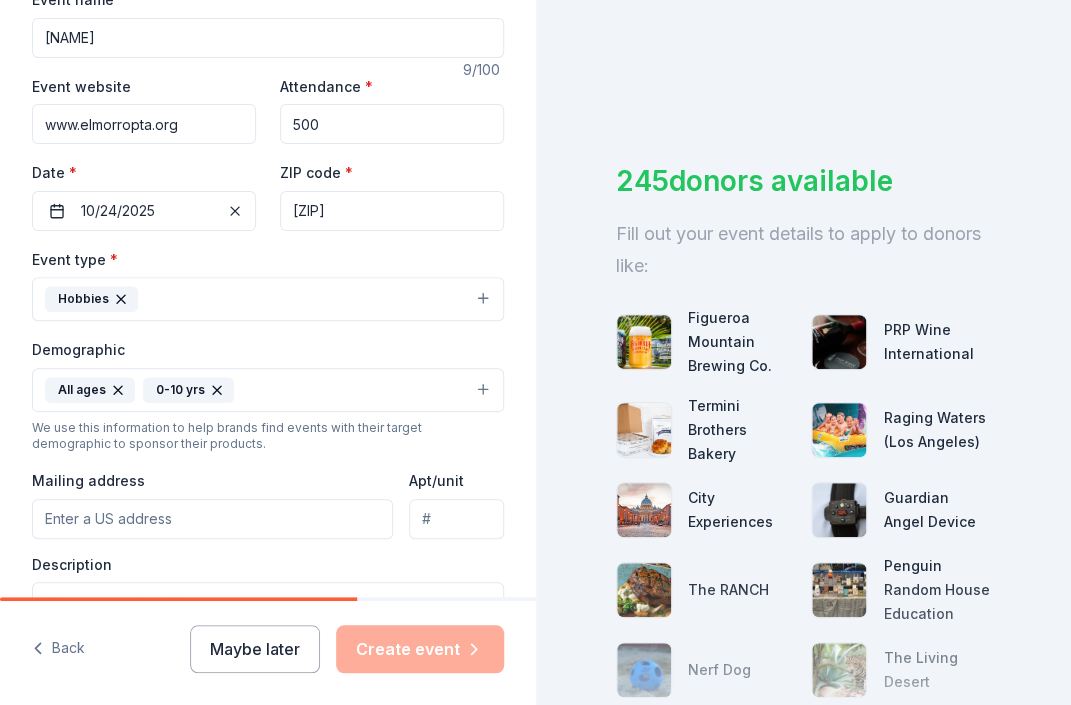 type 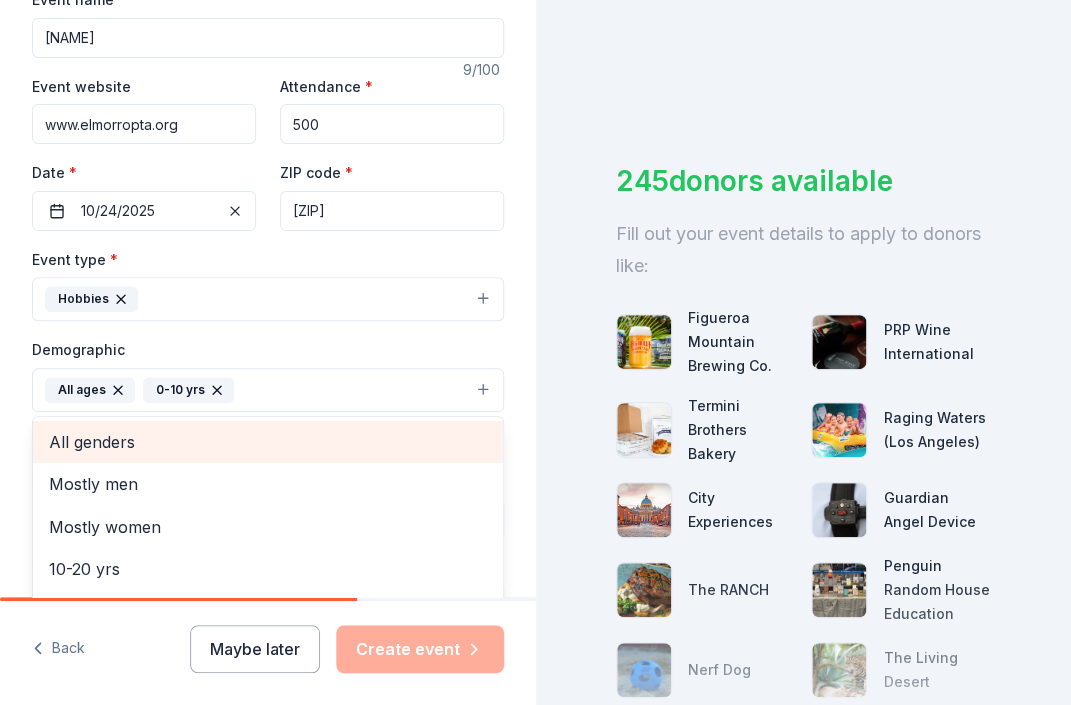 click on "Event name * Boo Blast 9 /100 Event website www.elmorropta.org Attendance * 500 Date * 10/24/2025 ZIP code * 92651 Event type * Hobbies Demographic All ages 0-10 yrs All genders Mostly men Mostly women 10-20 yrs 20-30 yrs 30-40 yrs 40-50 yrs 50-60 yrs 60-70 yrs 70-80 yrs 80+ yrs We use this information to help brands find events with their target demographic to sponsor their products. Mailing address Apt/unit Description What are you looking for? * Auction & raffle Meals Snacks Desserts Alcohol Beverages Send me reminders Email me reminders of donor application deadlines Recurring event" at bounding box center [268, 343] 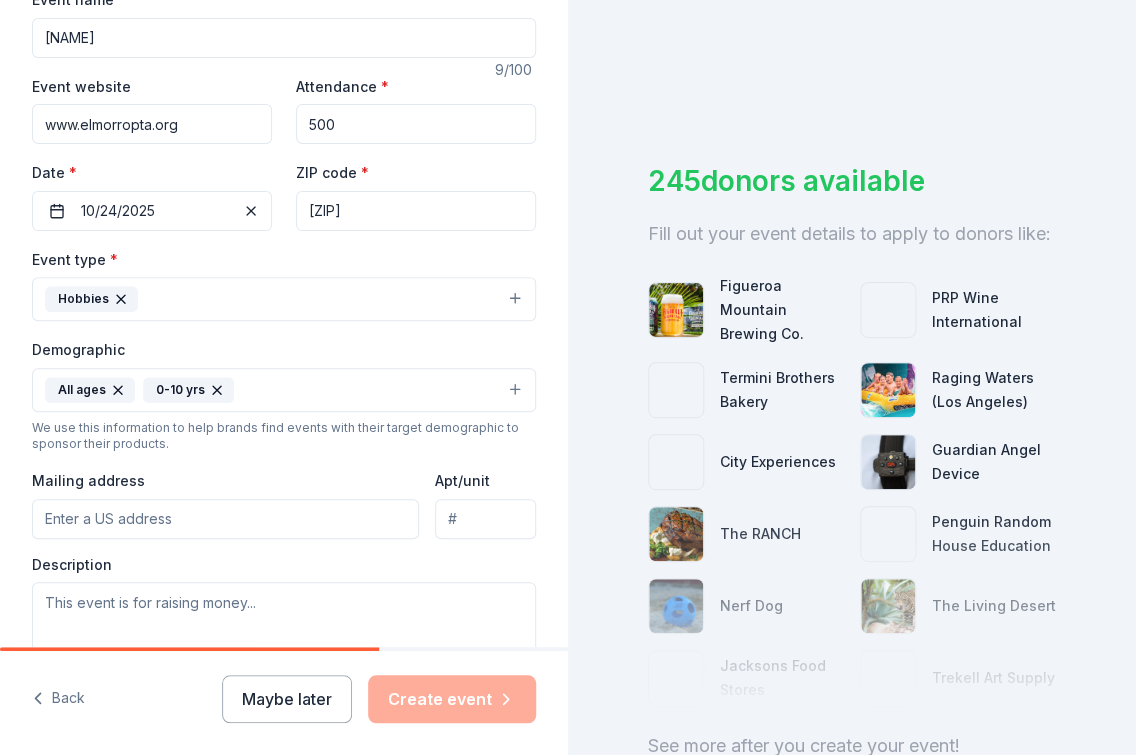 click on "Event name * Boo Blast 9 /100 Event website www.elmorropta.org Attendance * 500 Date * 10/24/2025 ZIP code * 92651 Event type * Hobbies Demographic All ages 0-10 yrs We use this information to help brands find events with their target demographic to sponsor their products. Mailing address Apt/unit Description What are you looking for? * Auction & raffle Meals Snacks Desserts Alcohol Beverages Send me reminders Email me reminders of donor application deadlines Recurring event" at bounding box center (284, 343) 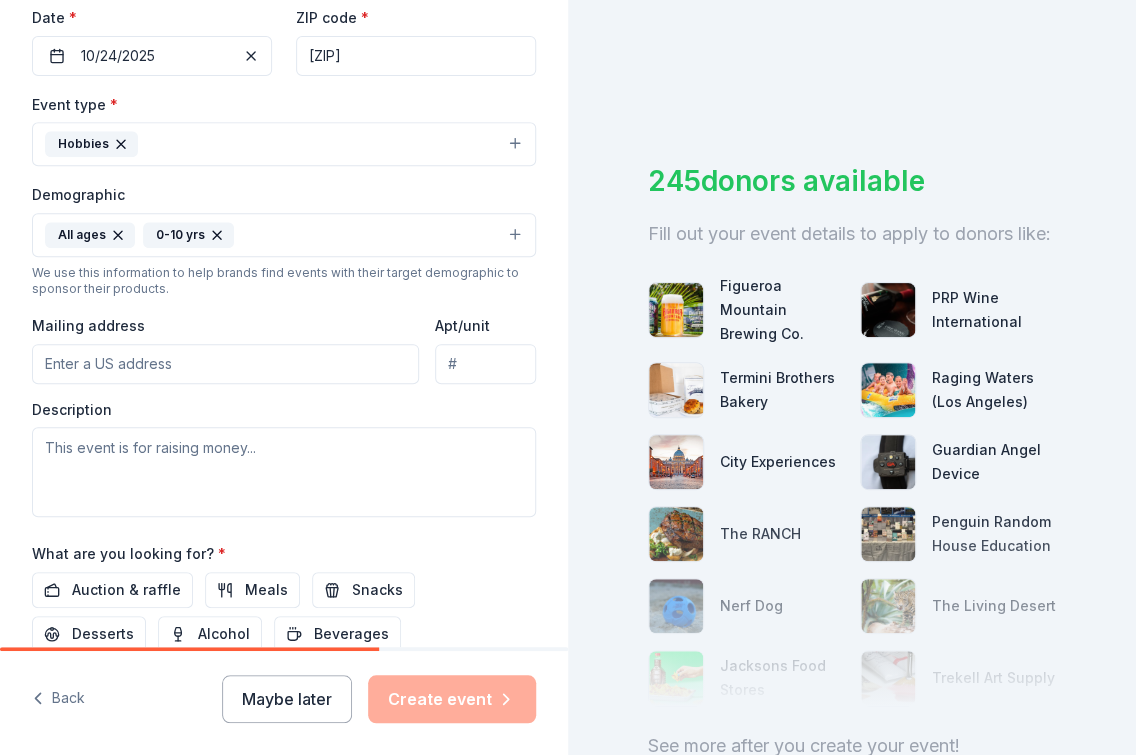 scroll, scrollTop: 500, scrollLeft: 0, axis: vertical 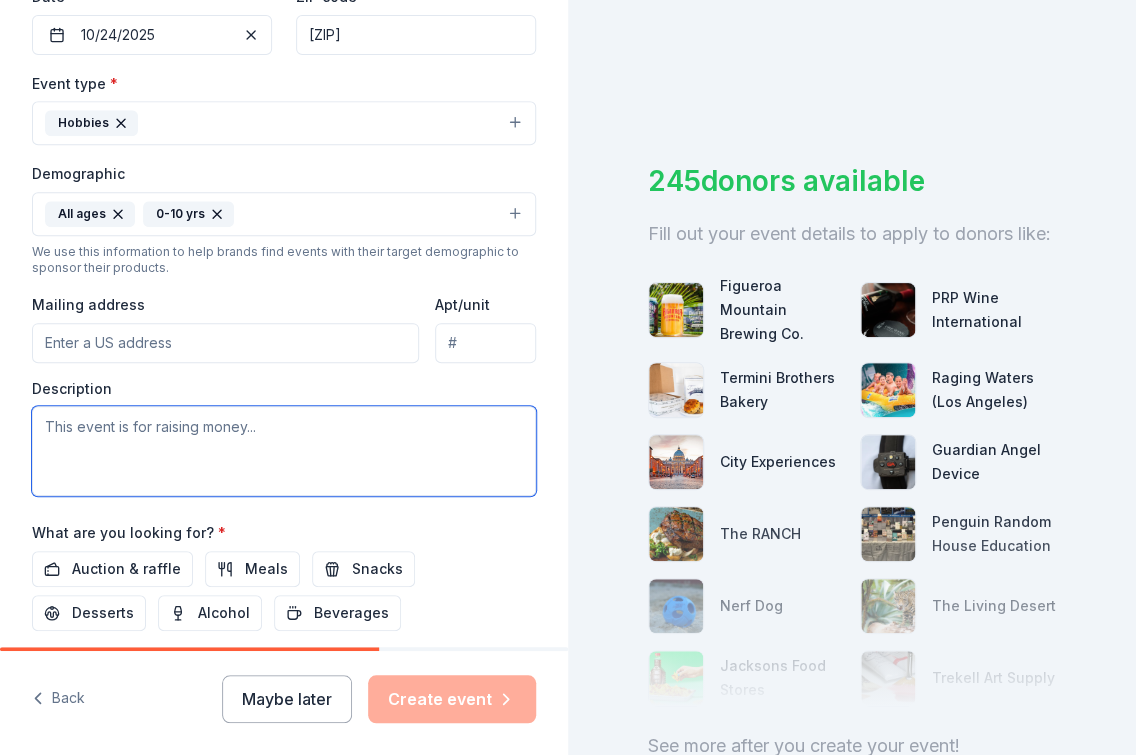 click at bounding box center (284, 451) 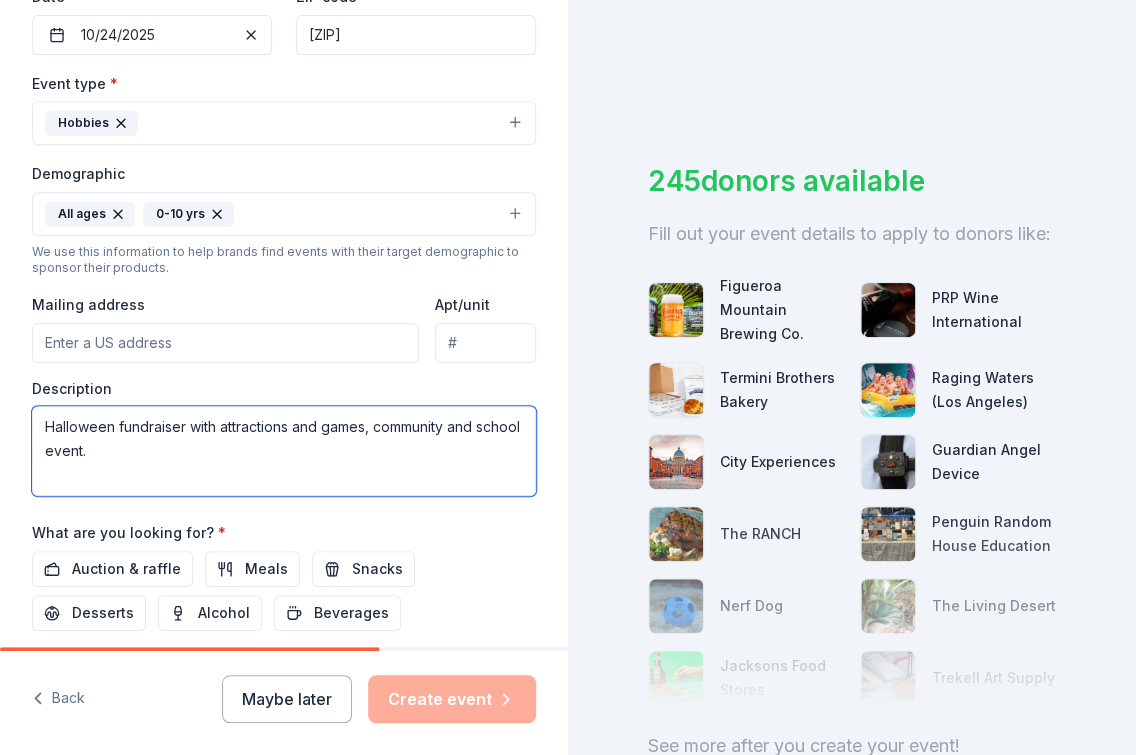 type on "Halloween fundraiser with attractions and games, community and school event." 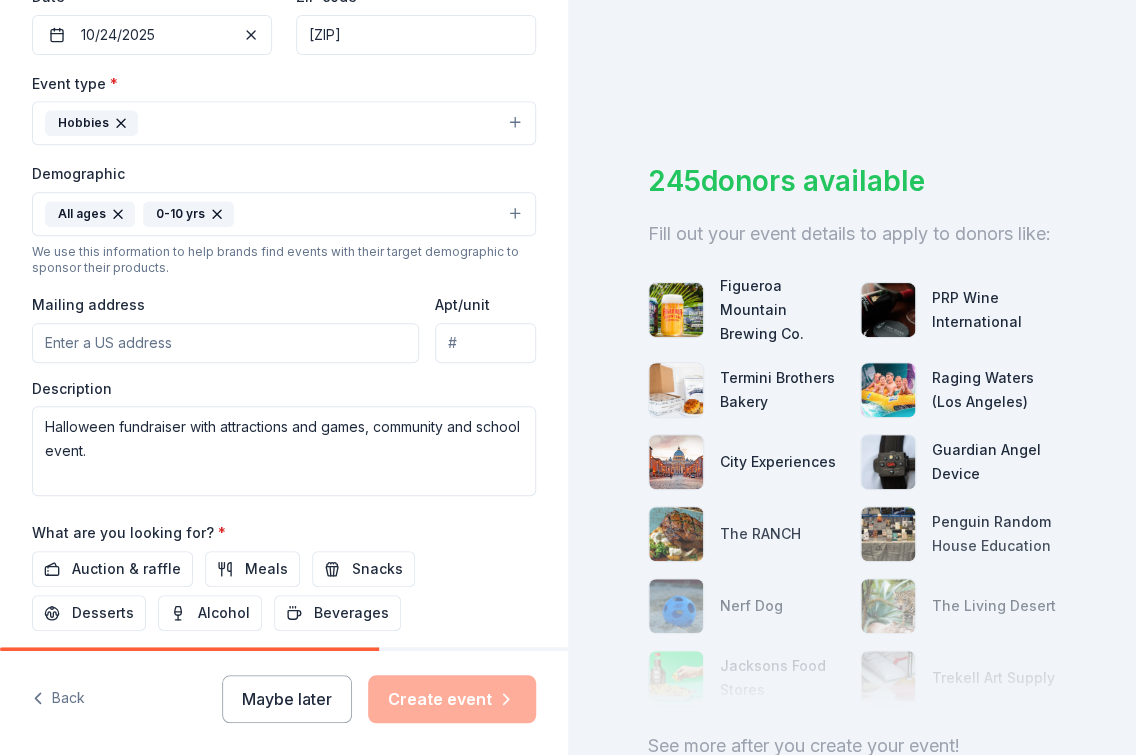 click on "Event name * Boo Blast 9 /100 Event website www.elmorropta.org Attendance * 500 Date * 10/24/2025 ZIP code * 92651 Event type * Hobbies Demographic All ages 0-10 yrs We use this information to help brands find events with their target demographic to sponsor their products. Mailing address Apt/unit Description Halloween fundraiser with attractions and games, community and school event. What are you looking for? * Auction & raffle Meals Snacks Desserts Alcohol Beverages Send me reminders Email me reminders of donor application deadlines Recurring event" at bounding box center [284, 275] 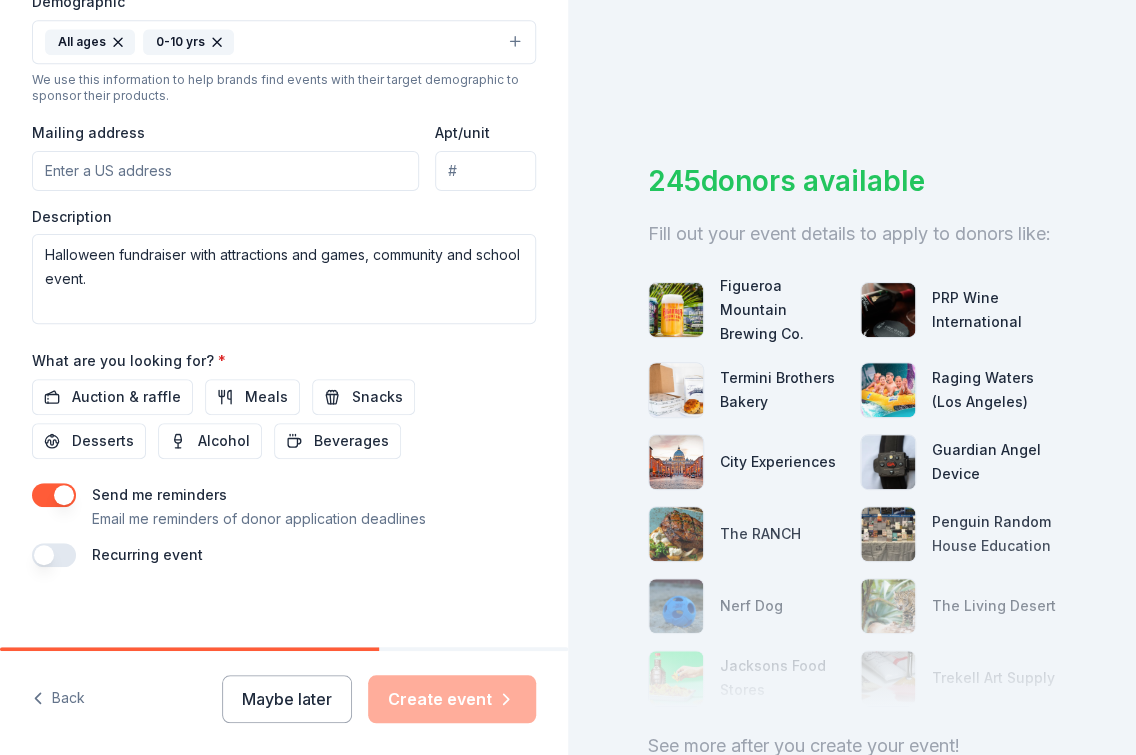scroll, scrollTop: 675, scrollLeft: 0, axis: vertical 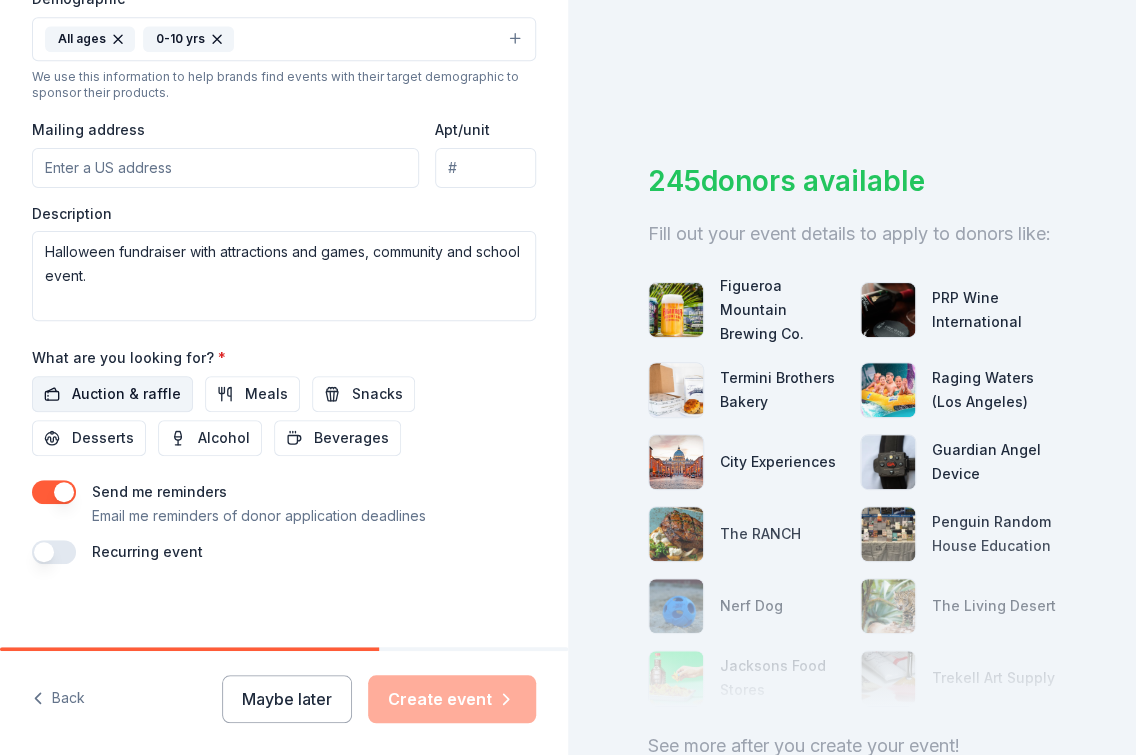 click on "Auction & raffle" at bounding box center [126, 394] 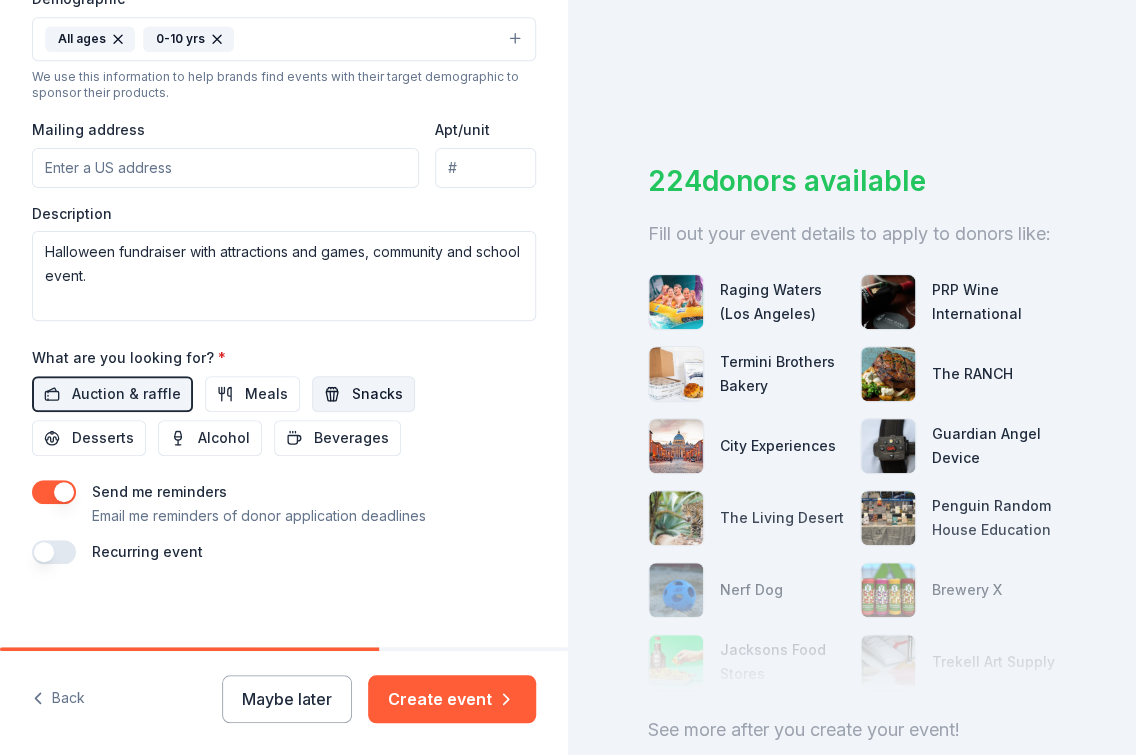 click on "Snacks" at bounding box center (377, 394) 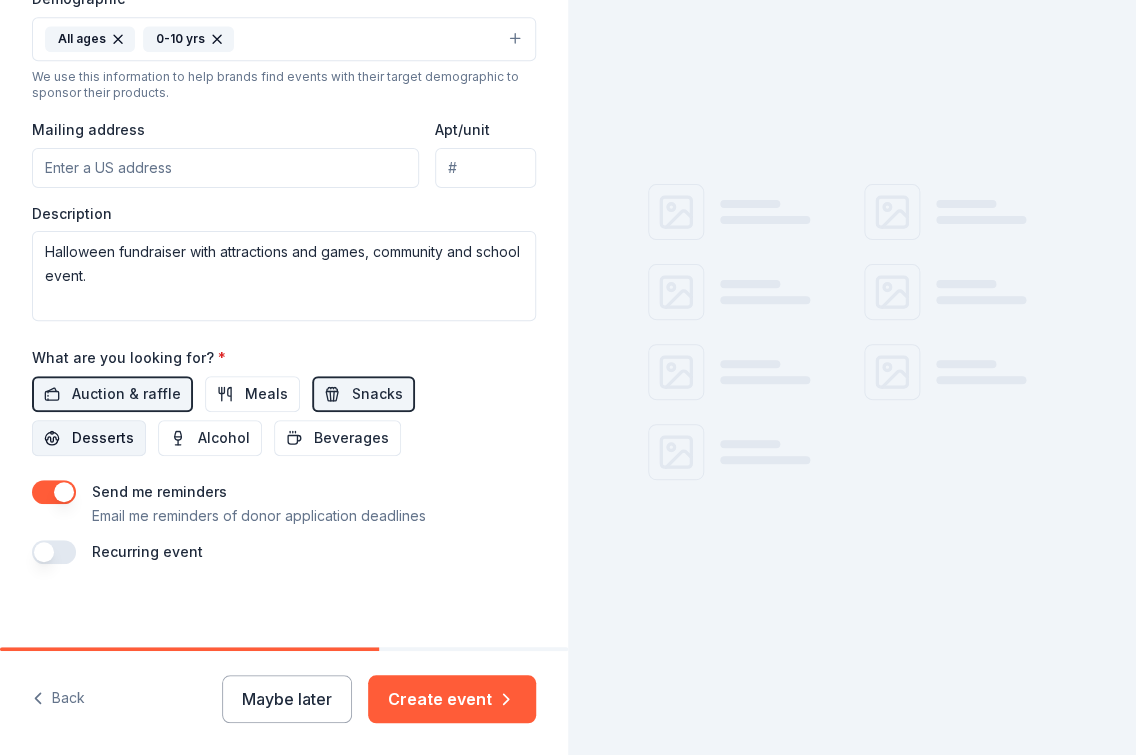 click on "Desserts" at bounding box center [103, 438] 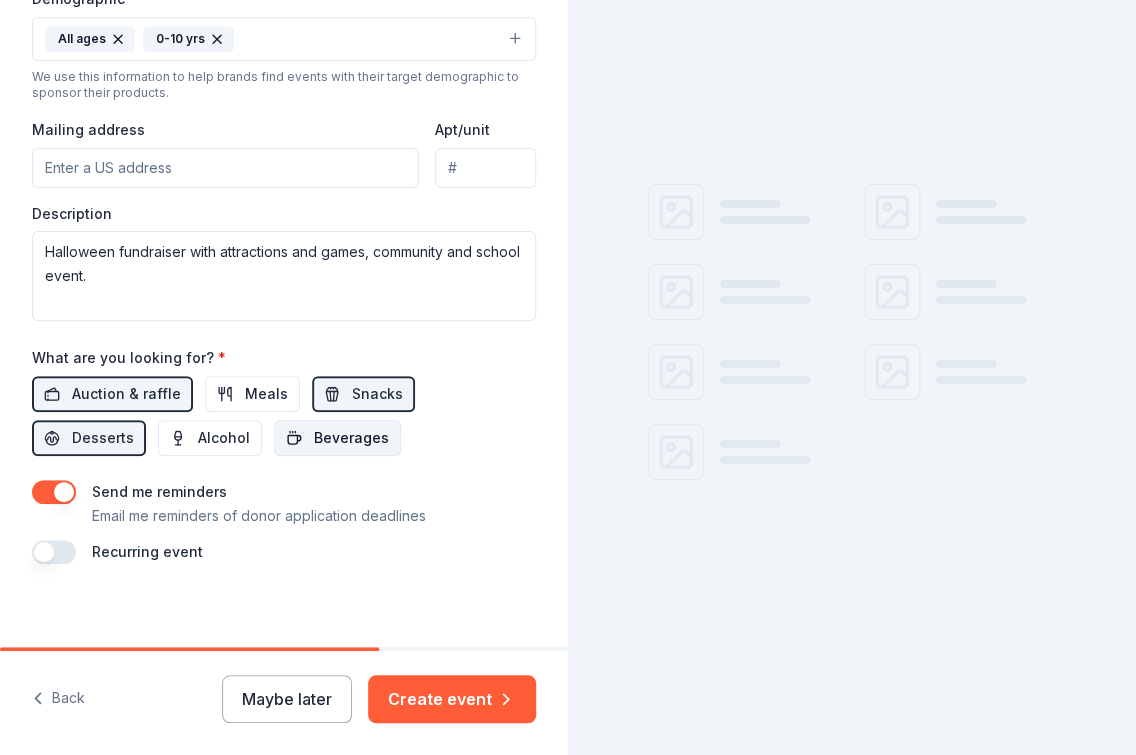 click on "Beverages" at bounding box center [351, 438] 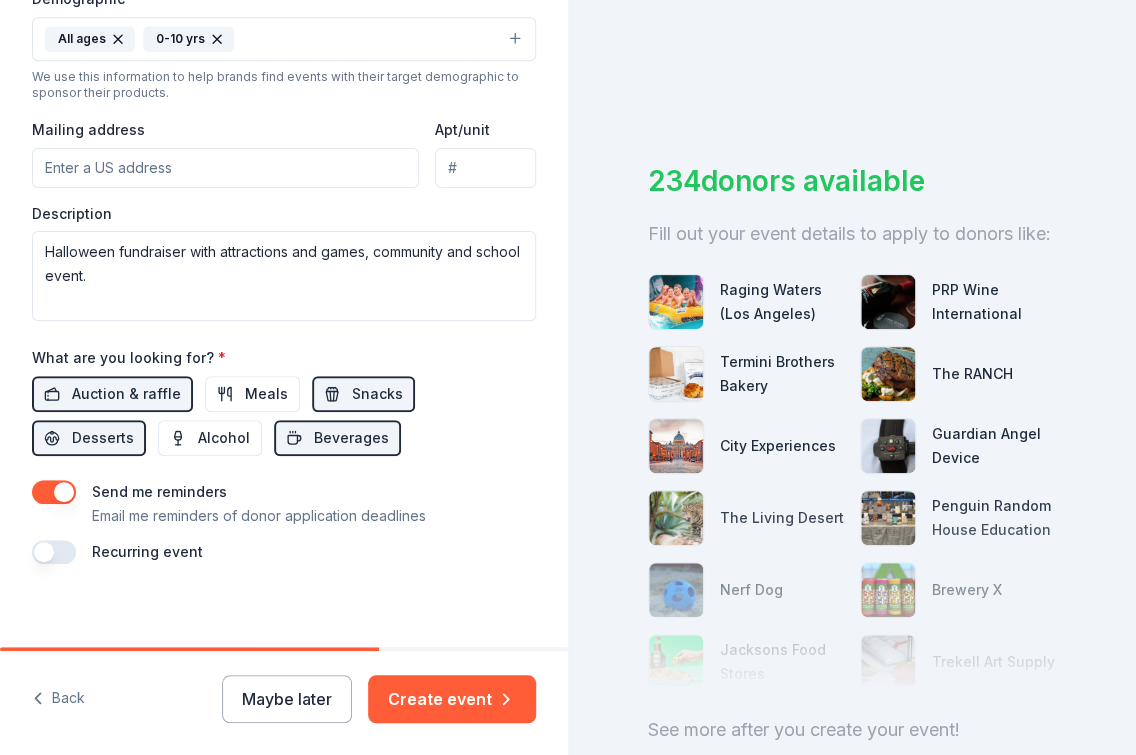 click on "Mailing address" at bounding box center [225, 168] 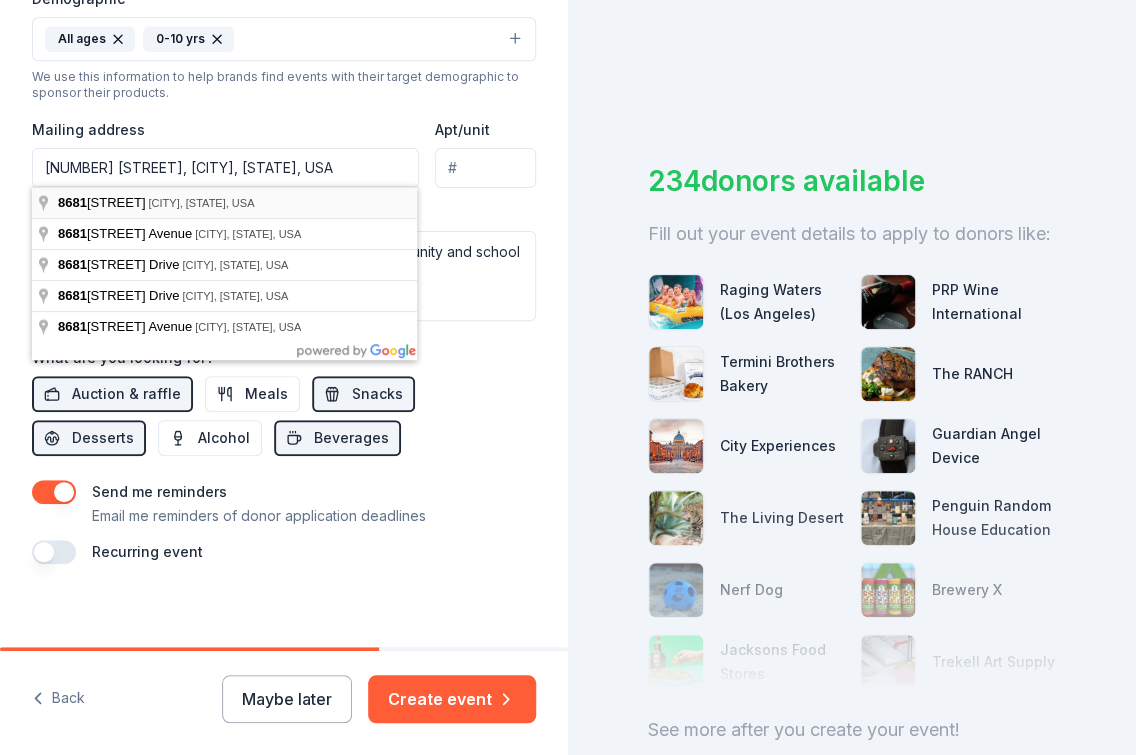 type on "[NUMBER] [STREET], [CITY], [STATE], [ZIP]" 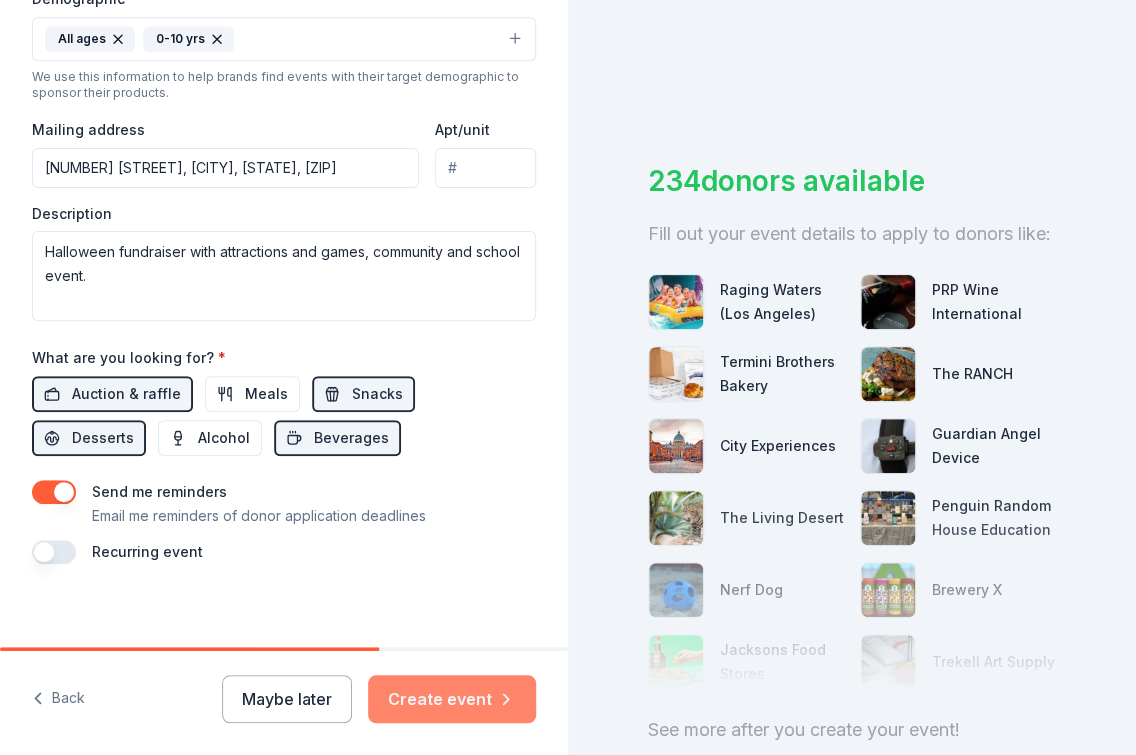click on "Create event" at bounding box center (452, 699) 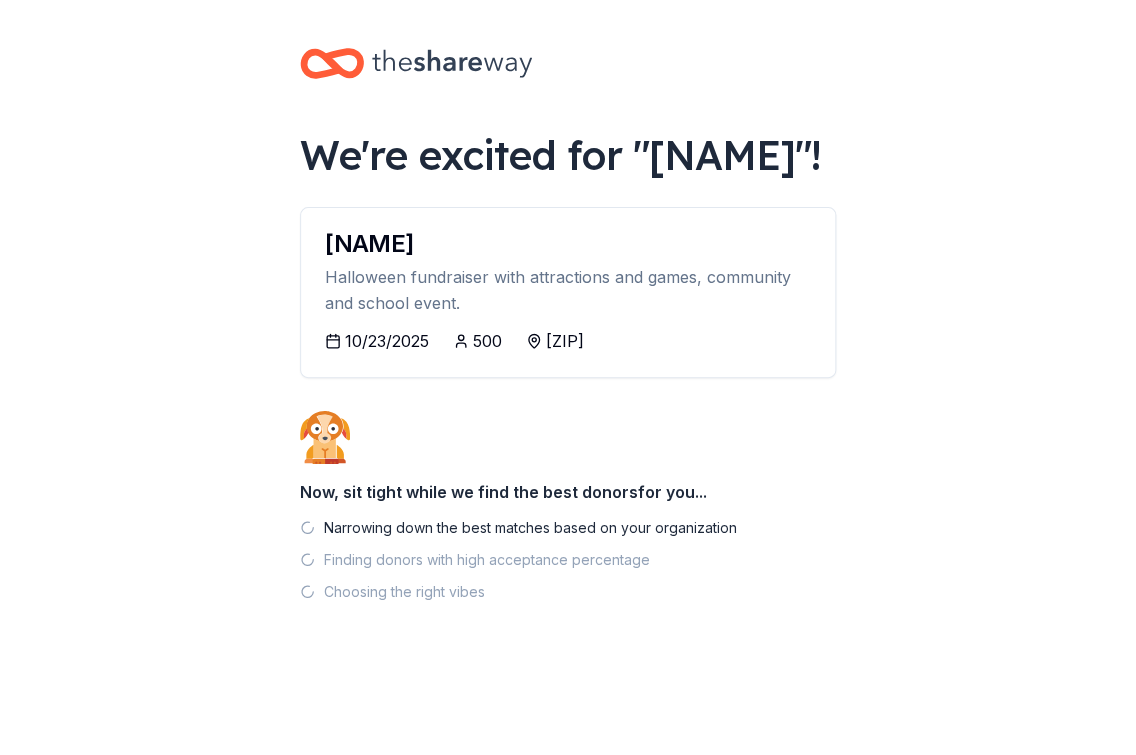 scroll, scrollTop: 38, scrollLeft: 0, axis: vertical 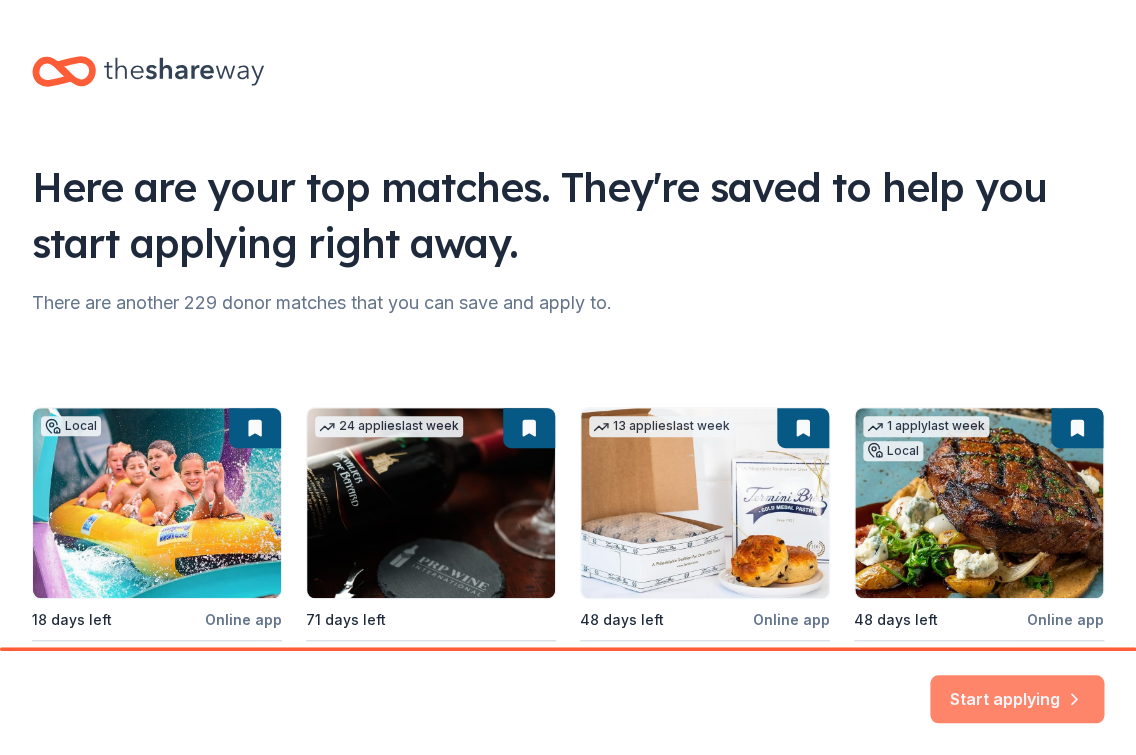 click on "Start applying" at bounding box center [1017, 687] 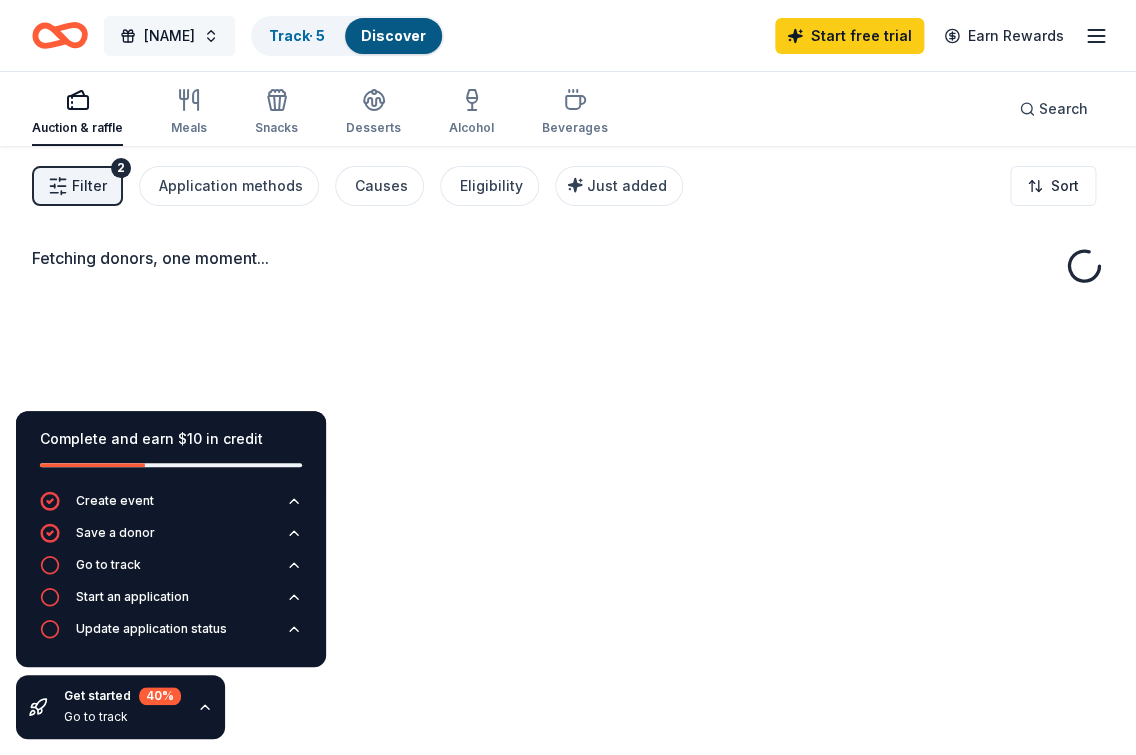 click on "[NAME]" at bounding box center (169, 36) 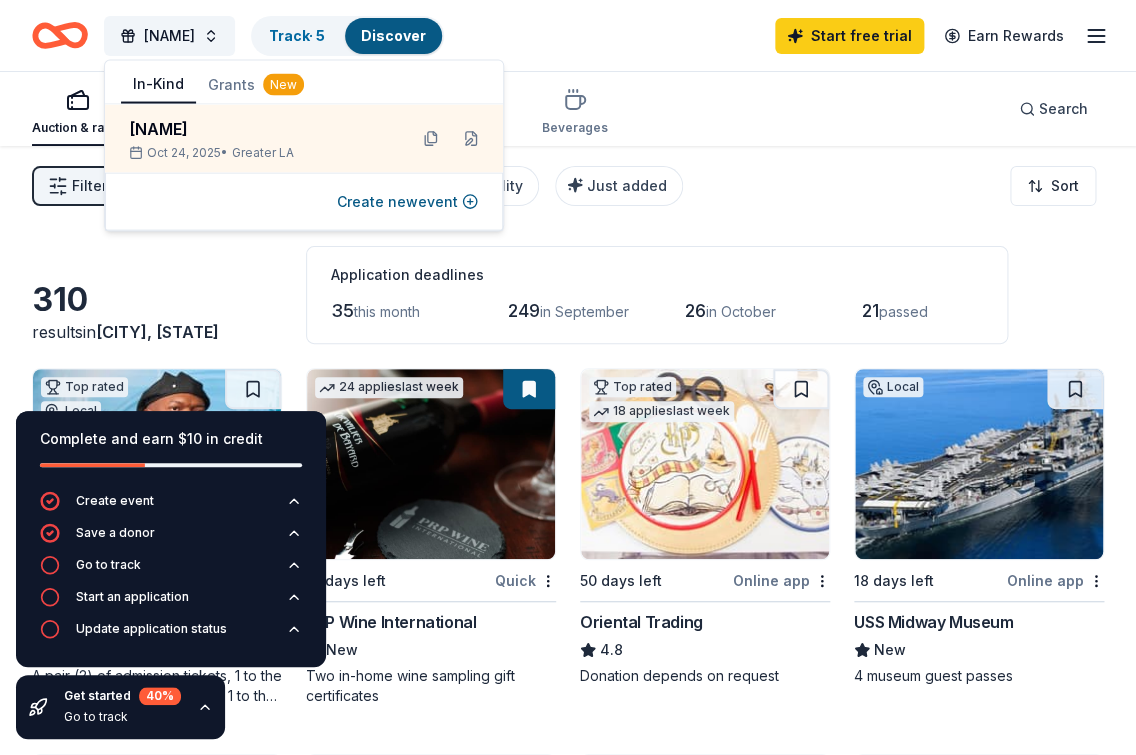 click on "Filter 2 Application methods Causes Eligibility Just added Sort" at bounding box center [568, 186] 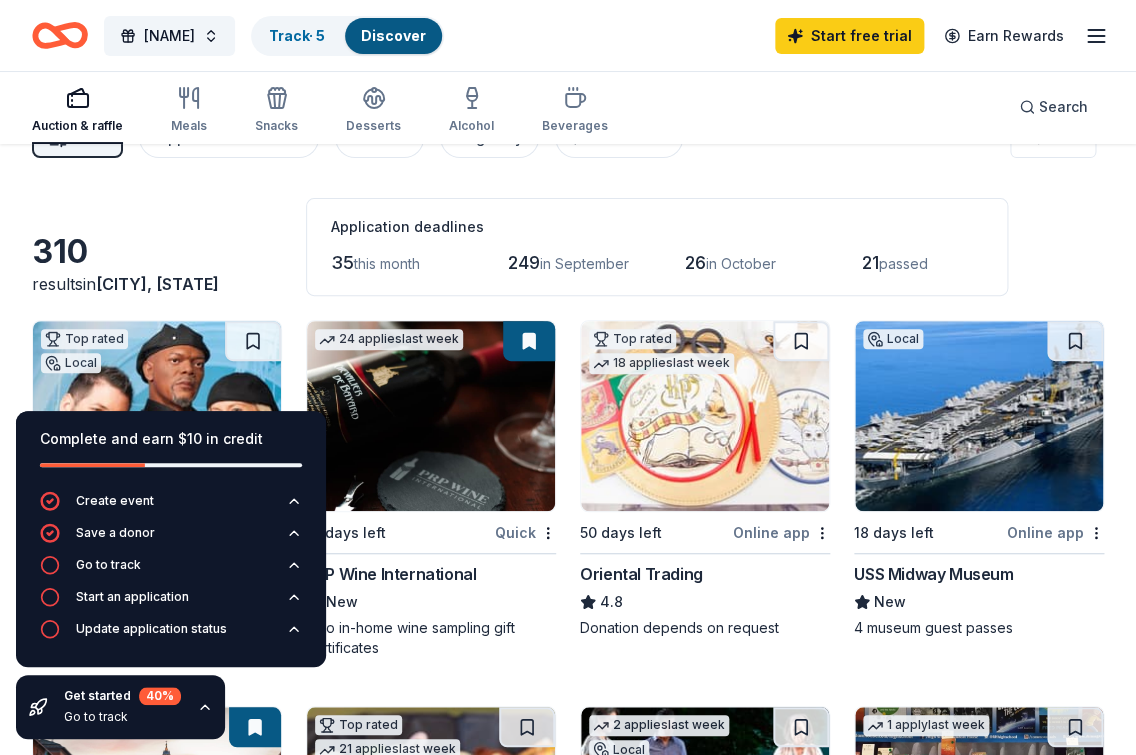 scroll, scrollTop: 0, scrollLeft: 0, axis: both 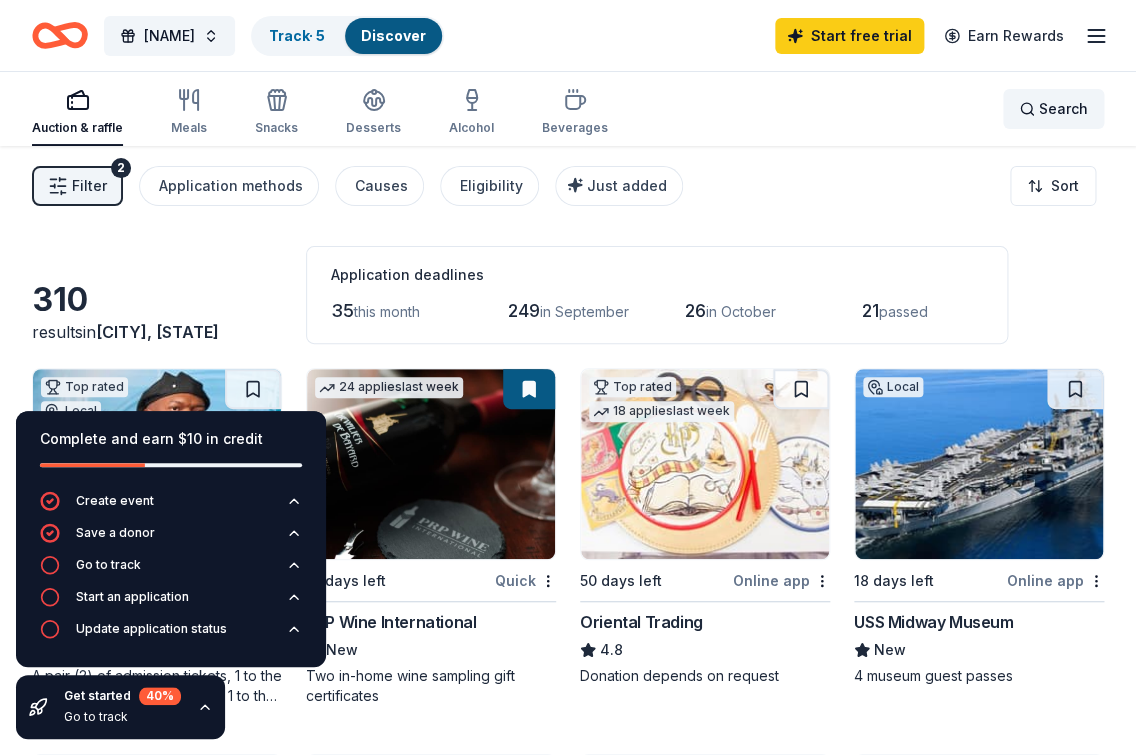 click on "Search" at bounding box center (1053, 109) 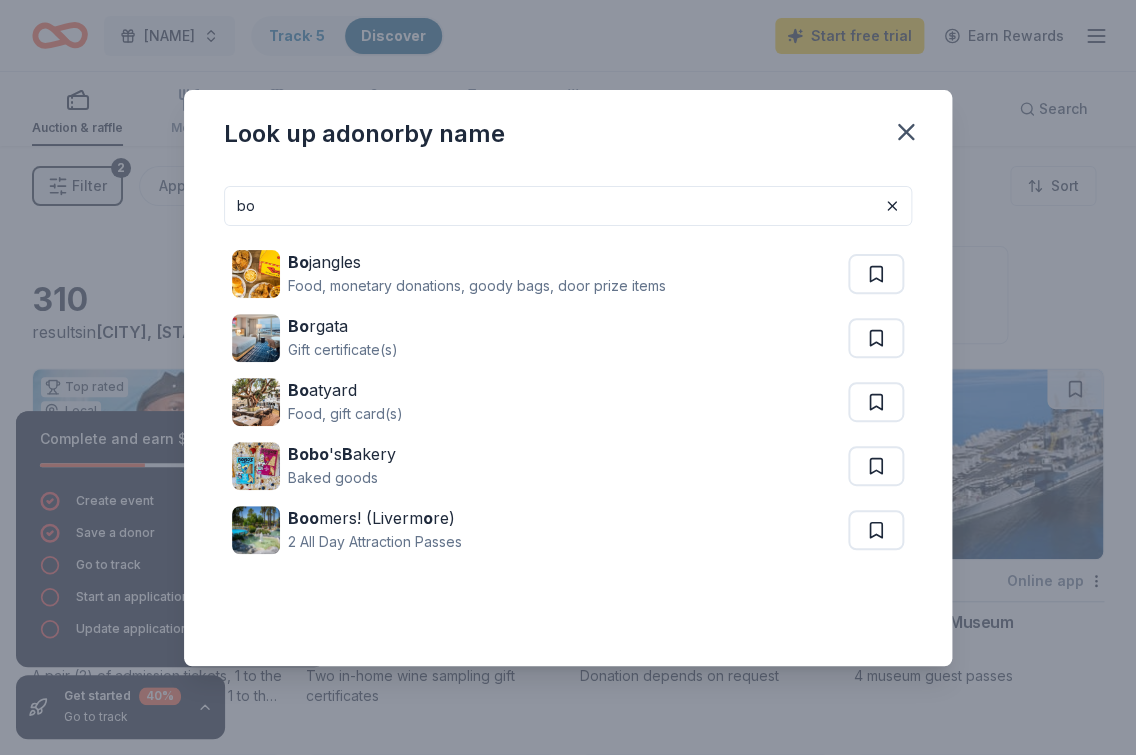 type on "b" 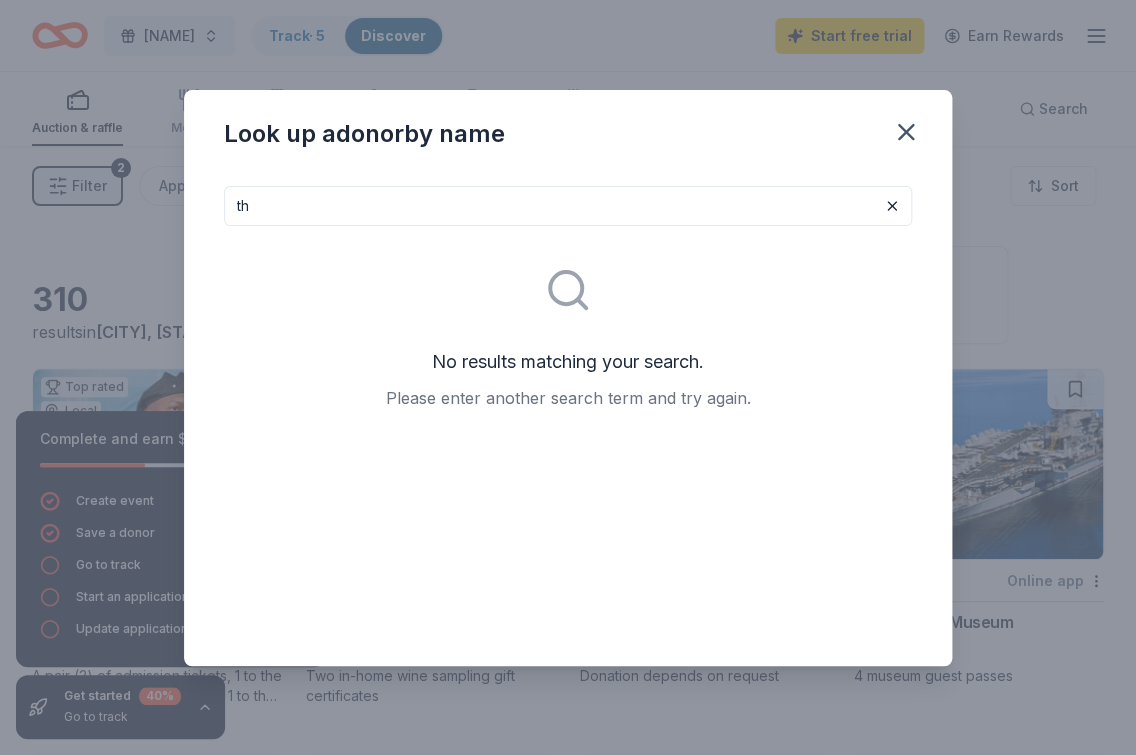 type on "t" 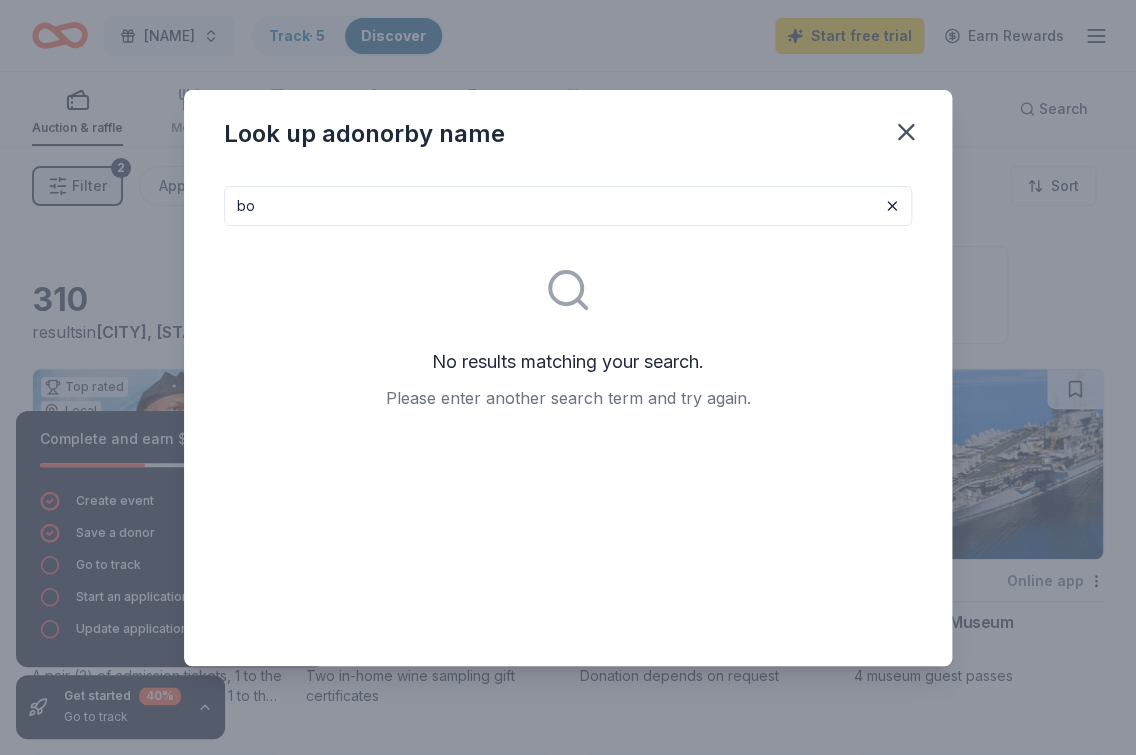 type on "b" 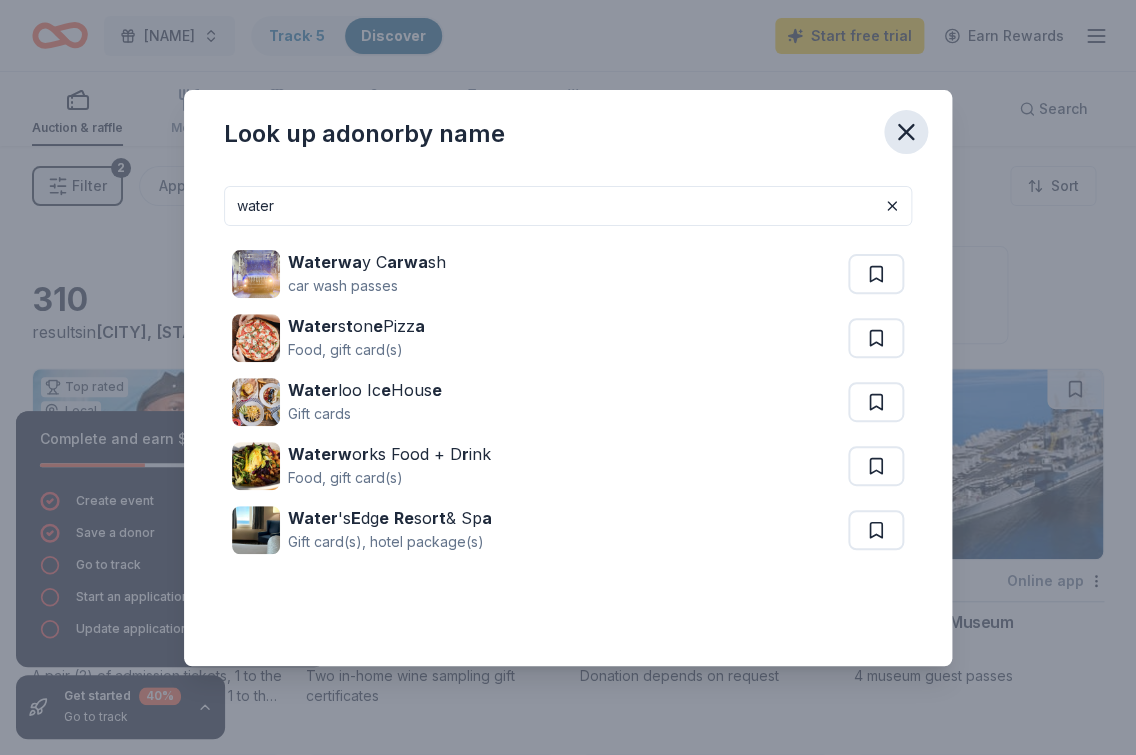 type on "water" 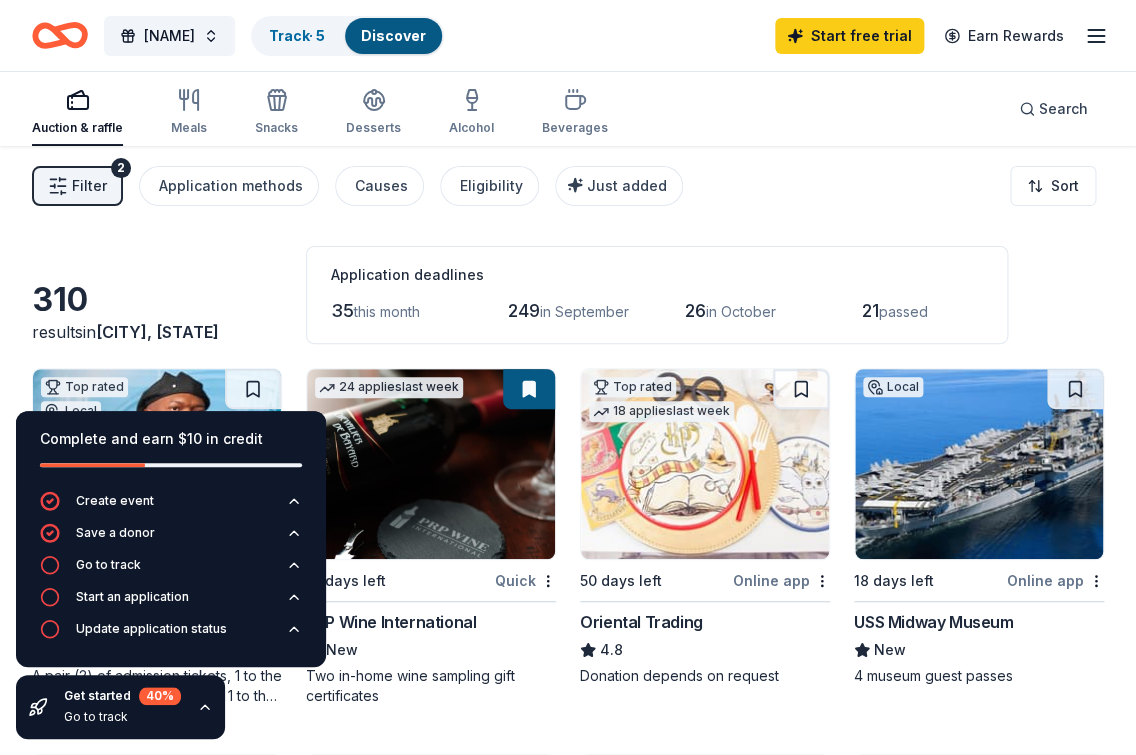 click on "310 results in [CITY], [STATE] Application deadlines 35 this month 249 in September 26 in October 21 passed Top rated Local 57 days left Online app • Quick Hollywood Wax Museum (Hollywood) 5.0 A pair (2) of admission tickets, 1 to the Hollywood Wax Museum and 1 to the Guinness World Records Museum 24 applies last week 71 days left Quick PRP Wine International New Two in-home wine sampling gift certificates Top rated 18 applies last week 50 days left Online app Oriental Trading 4.8 Donation depends on request Local 18 days left Online app USS Midway Museum New 4 museum guest passes 5 applies last week 33 days left Online app • Quick City Experiences New Ticket(s) Top rated 21 applies last week 48 days left Online app • Quick BarkBox 5.0 Dog toy(s), dog food 2 applies last week Local 36 days left Online app South Coast Repertory New 2 tickets 1 apply last week 48 days left Online app • Quick Penguin Random House Education New Books Top rated 12 applies last week 18 days left" at bounding box center (568, 1603) 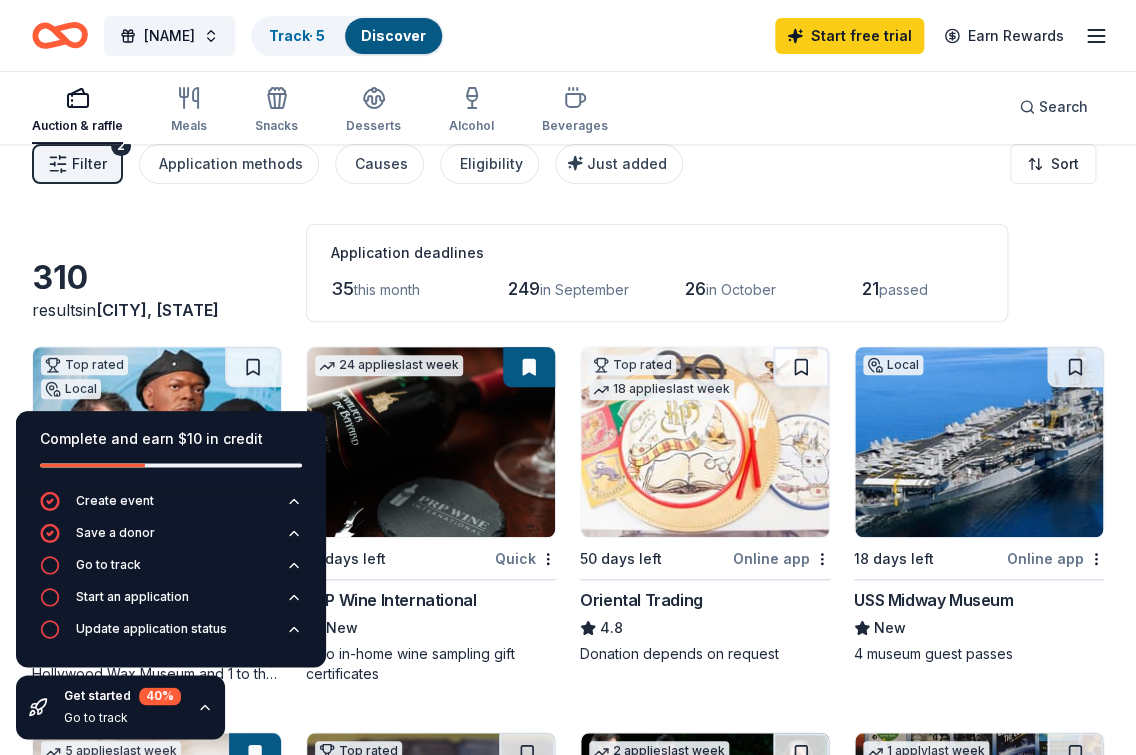 scroll, scrollTop: 0, scrollLeft: 0, axis: both 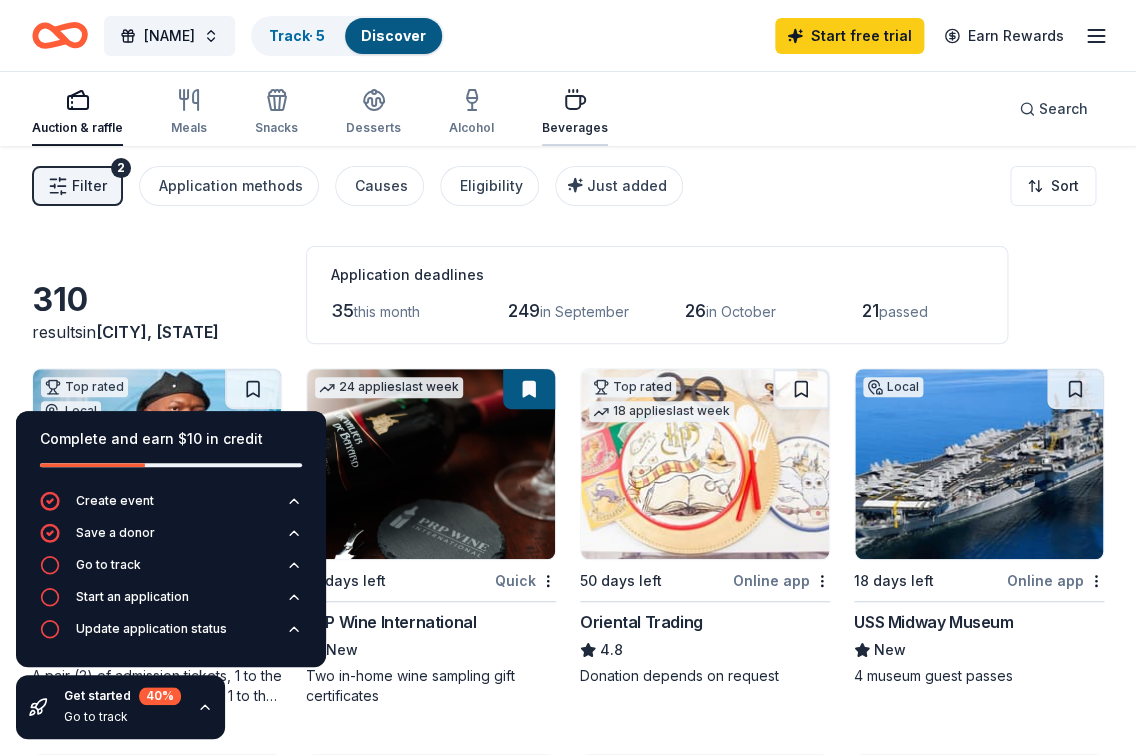 click on "Beverages" at bounding box center [575, 128] 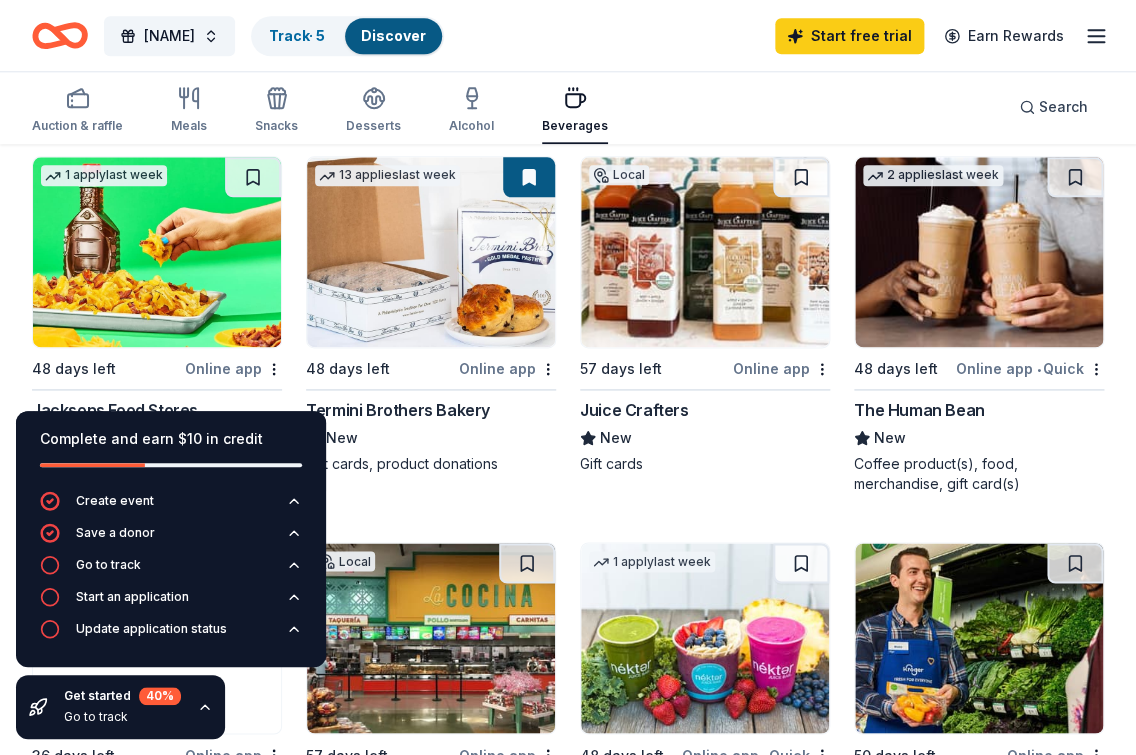 scroll, scrollTop: 0, scrollLeft: 0, axis: both 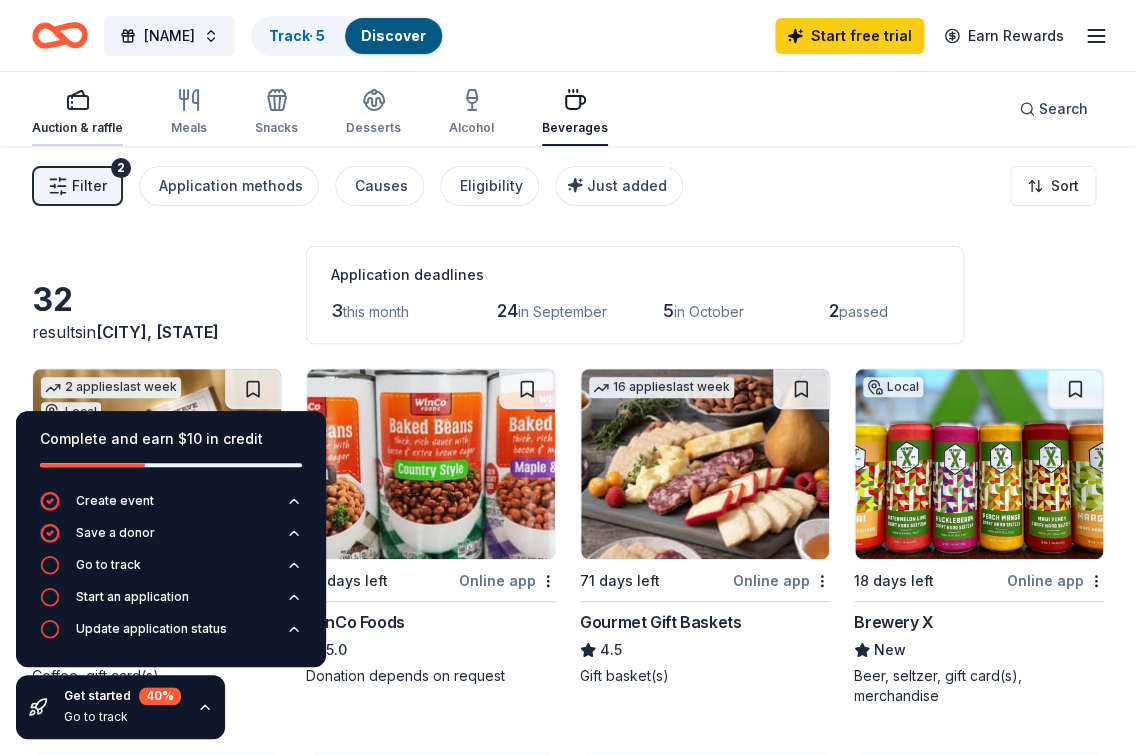 click 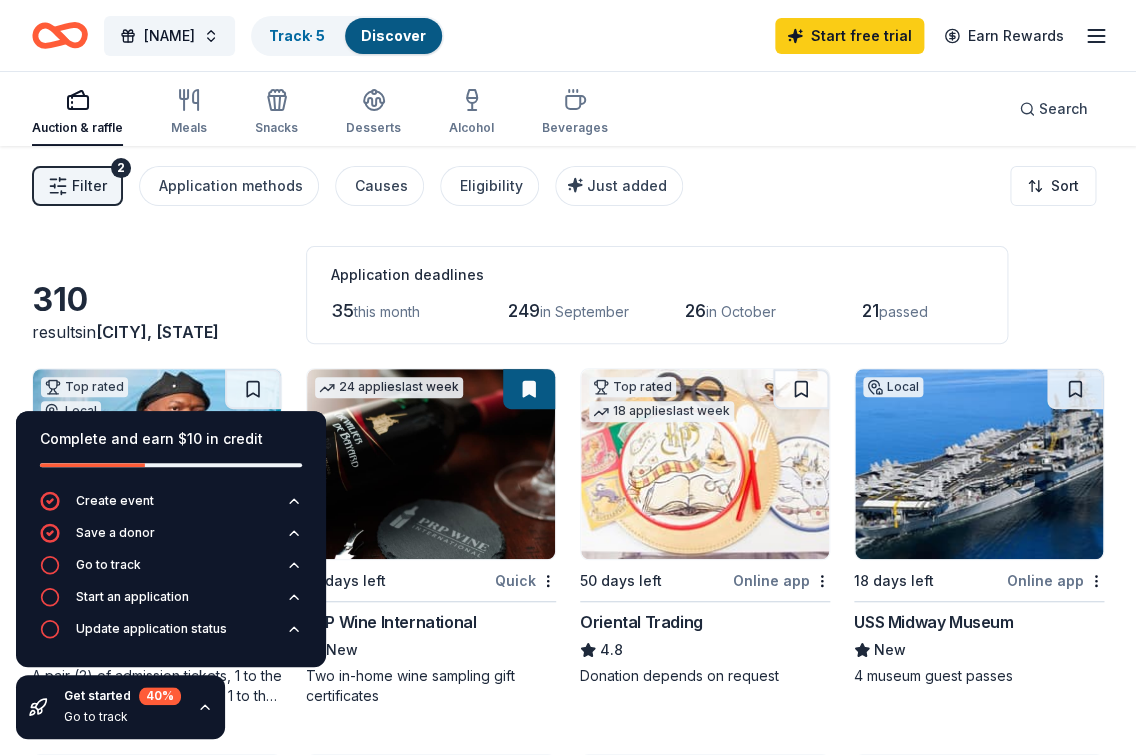 click on "310 results in [CITY], [STATE] Application deadlines 35 this month 249 in September 26 in October 21 passed" at bounding box center [568, 295] 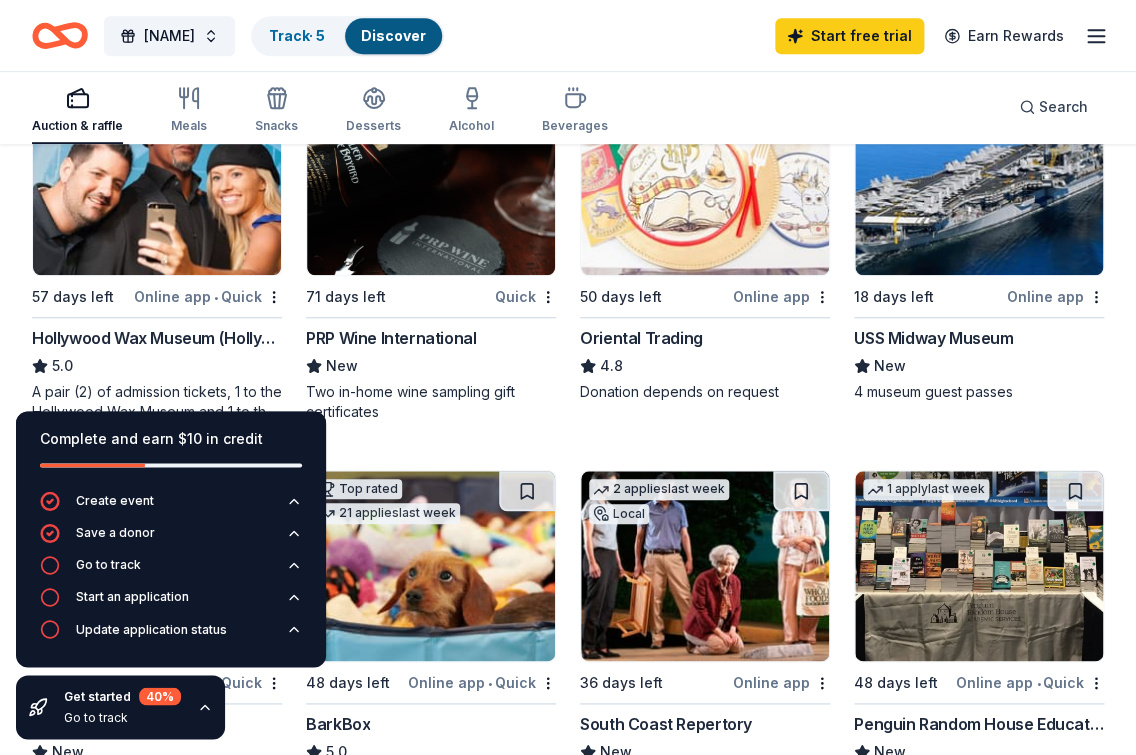 scroll, scrollTop: 288, scrollLeft: 0, axis: vertical 